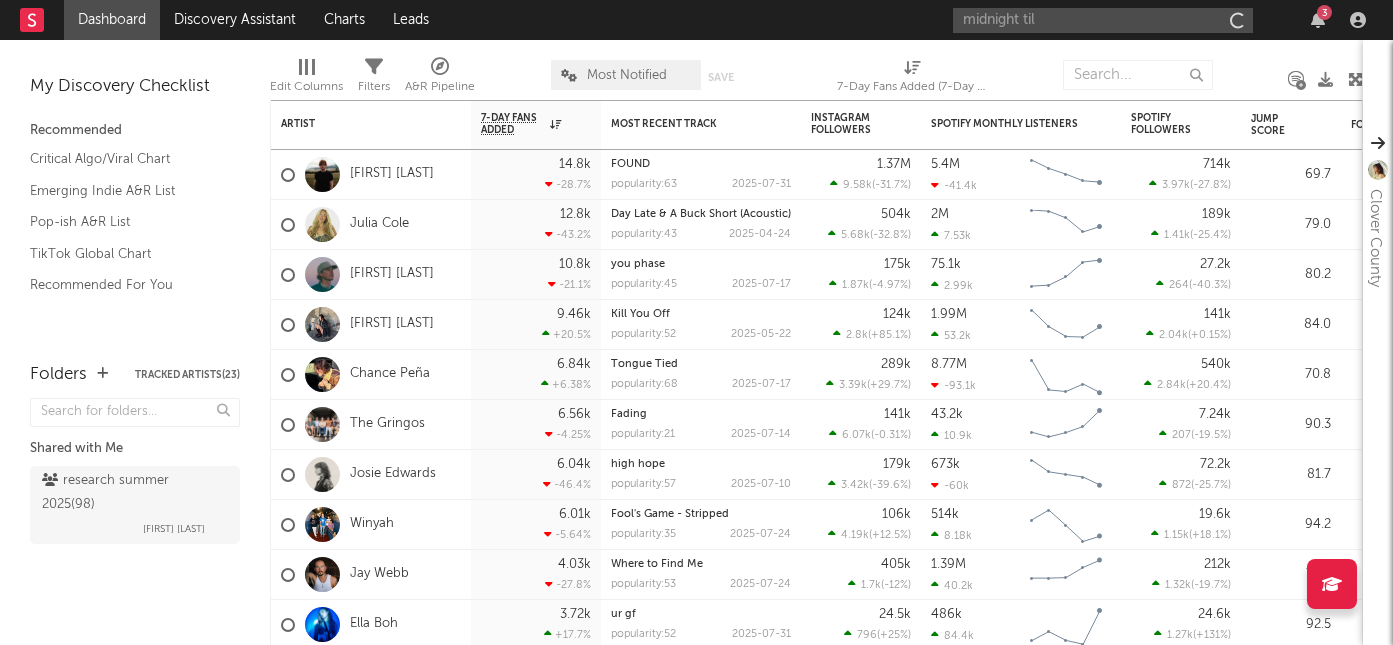 scroll, scrollTop: 0, scrollLeft: 0, axis: both 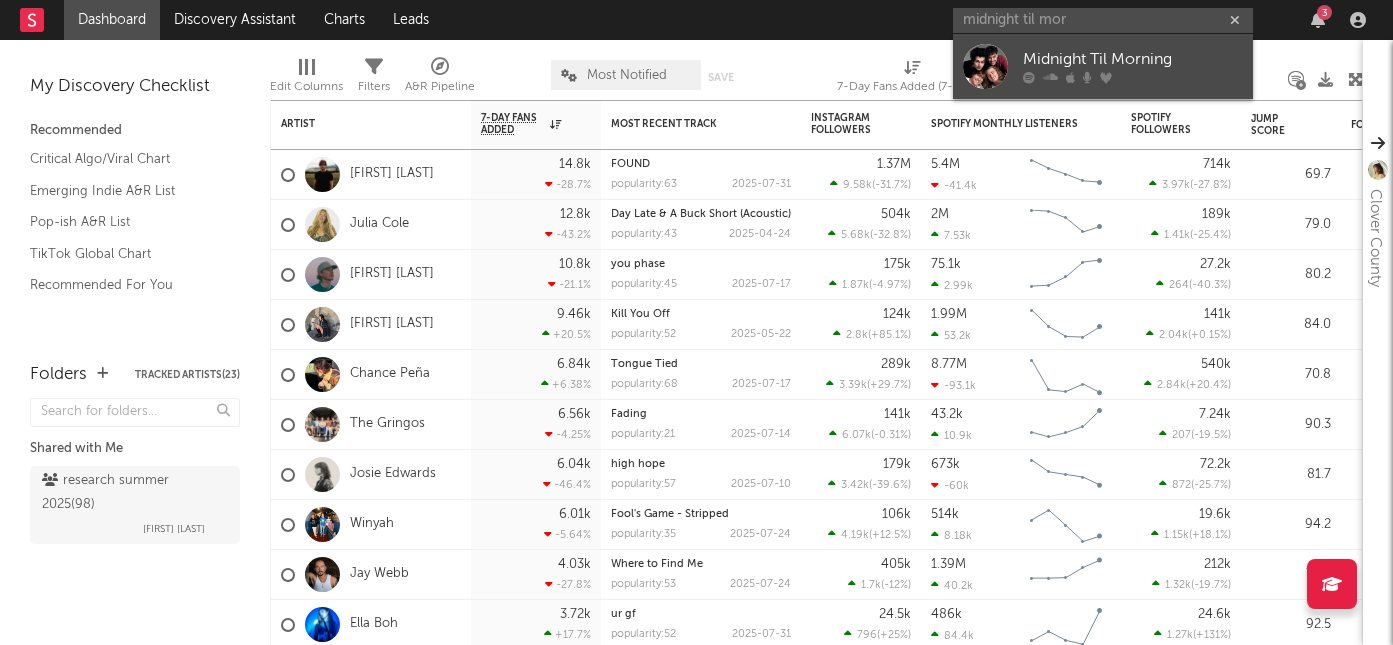 type on "midnight til mor" 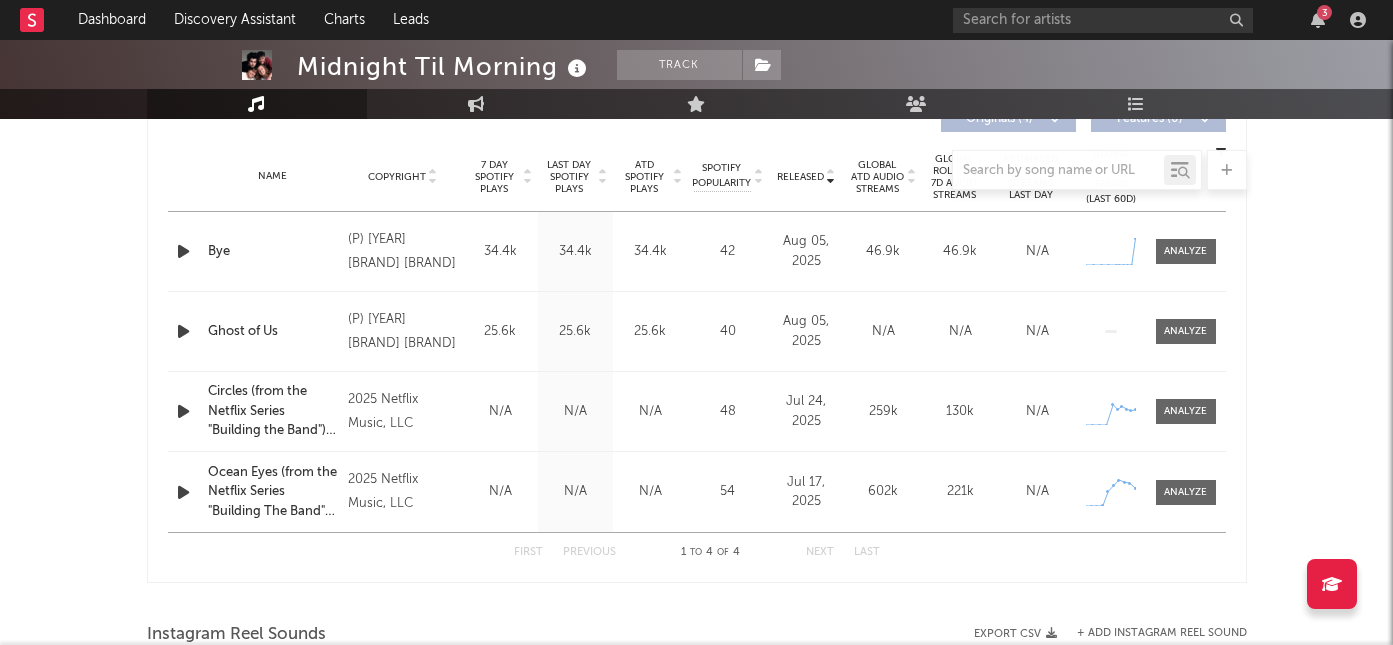 select on "1w" 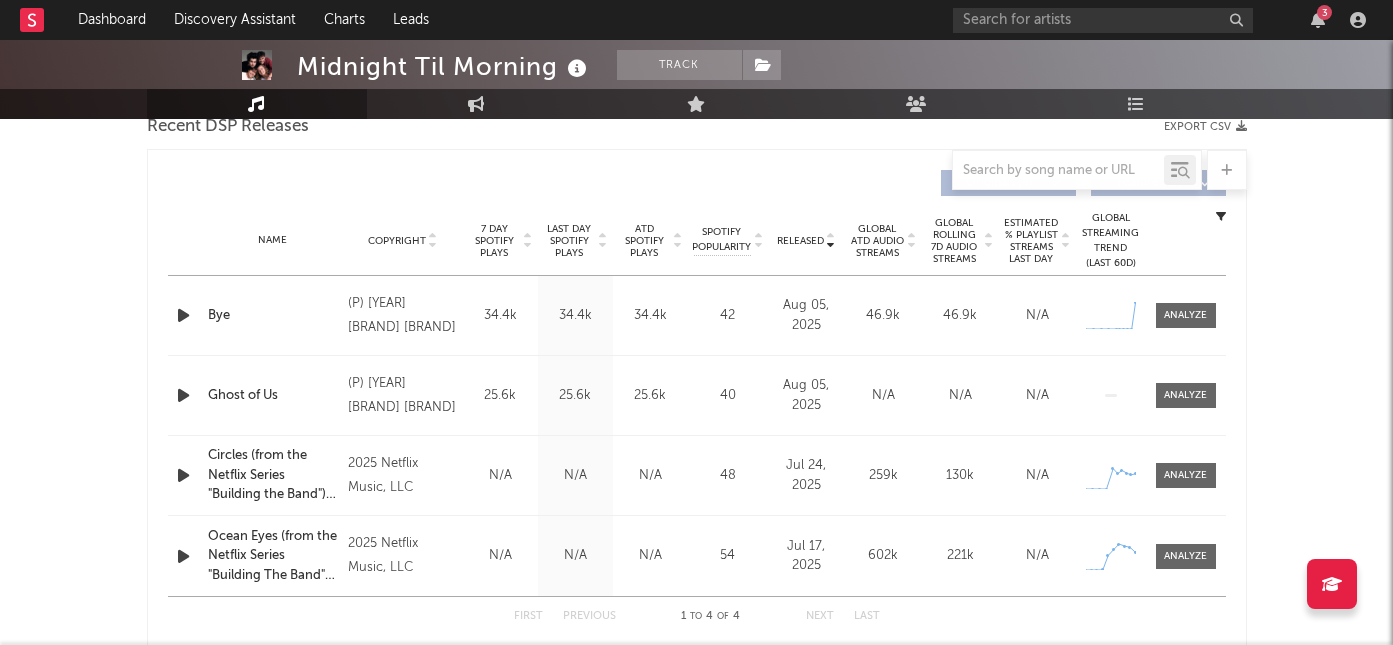 scroll, scrollTop: 727, scrollLeft: 0, axis: vertical 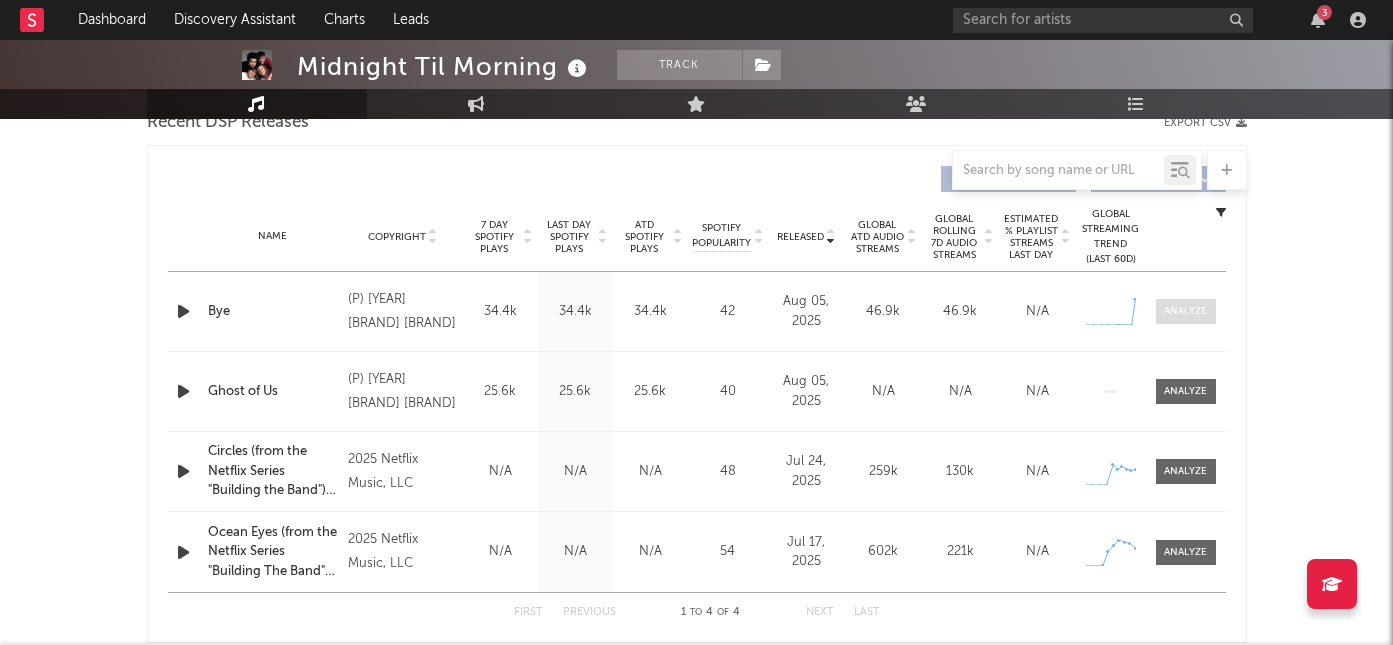 click at bounding box center (1185, 311) 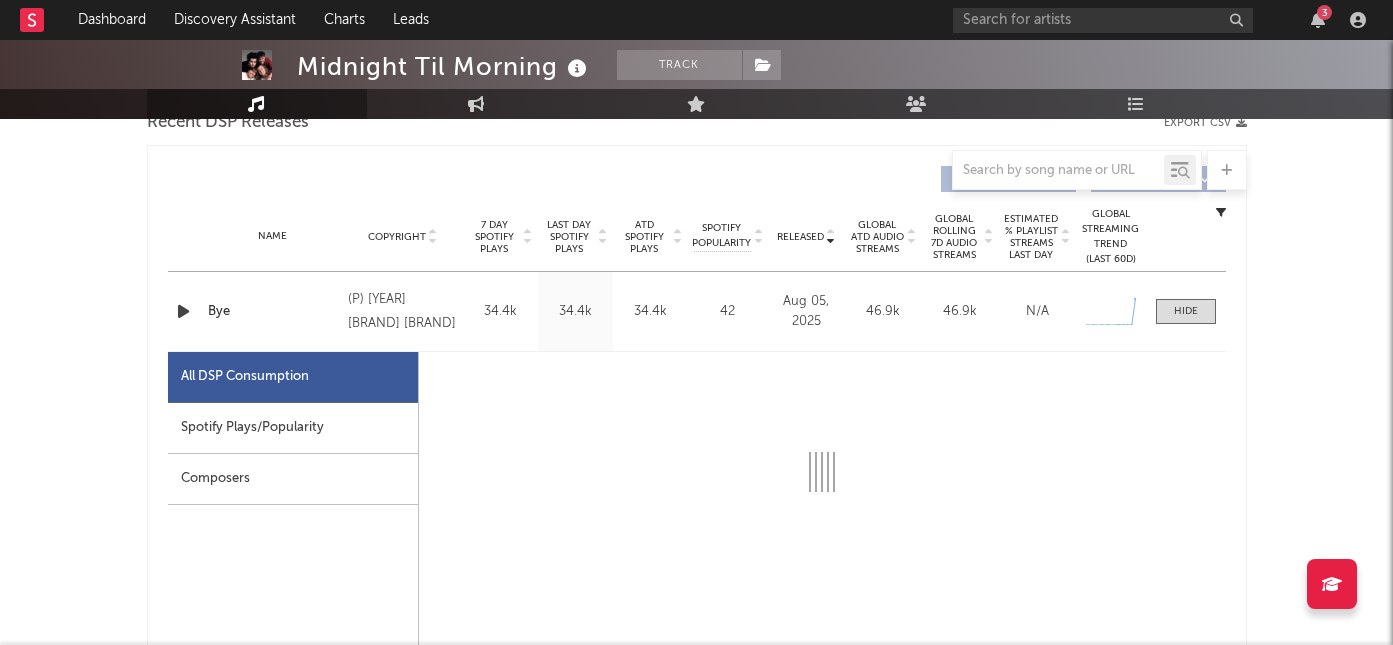 select on "1w" 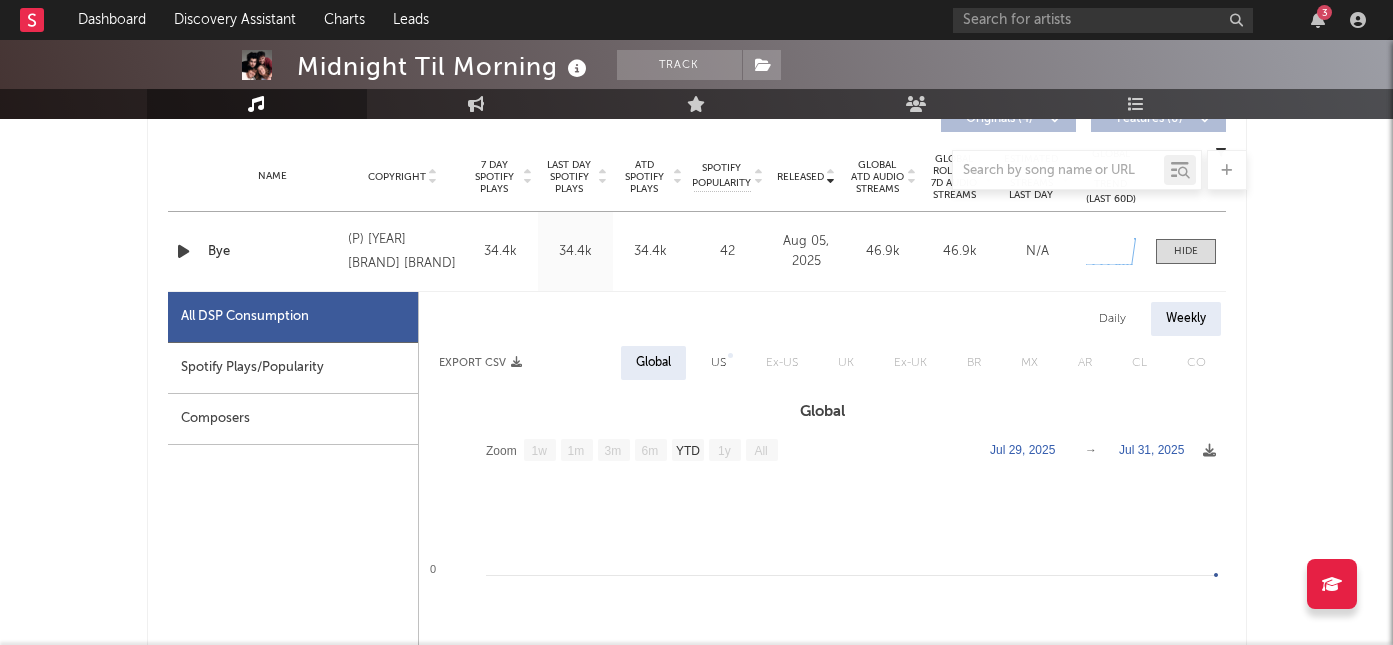 scroll, scrollTop: 738, scrollLeft: 0, axis: vertical 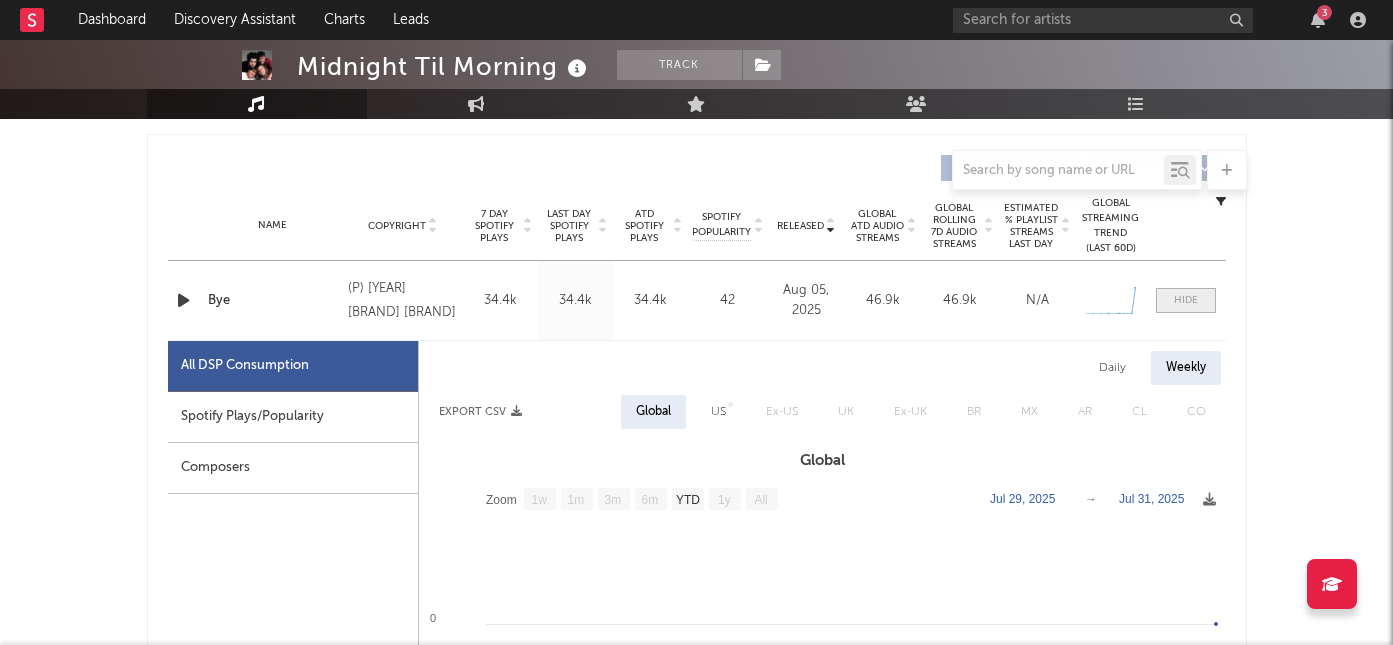 click at bounding box center [1186, 300] 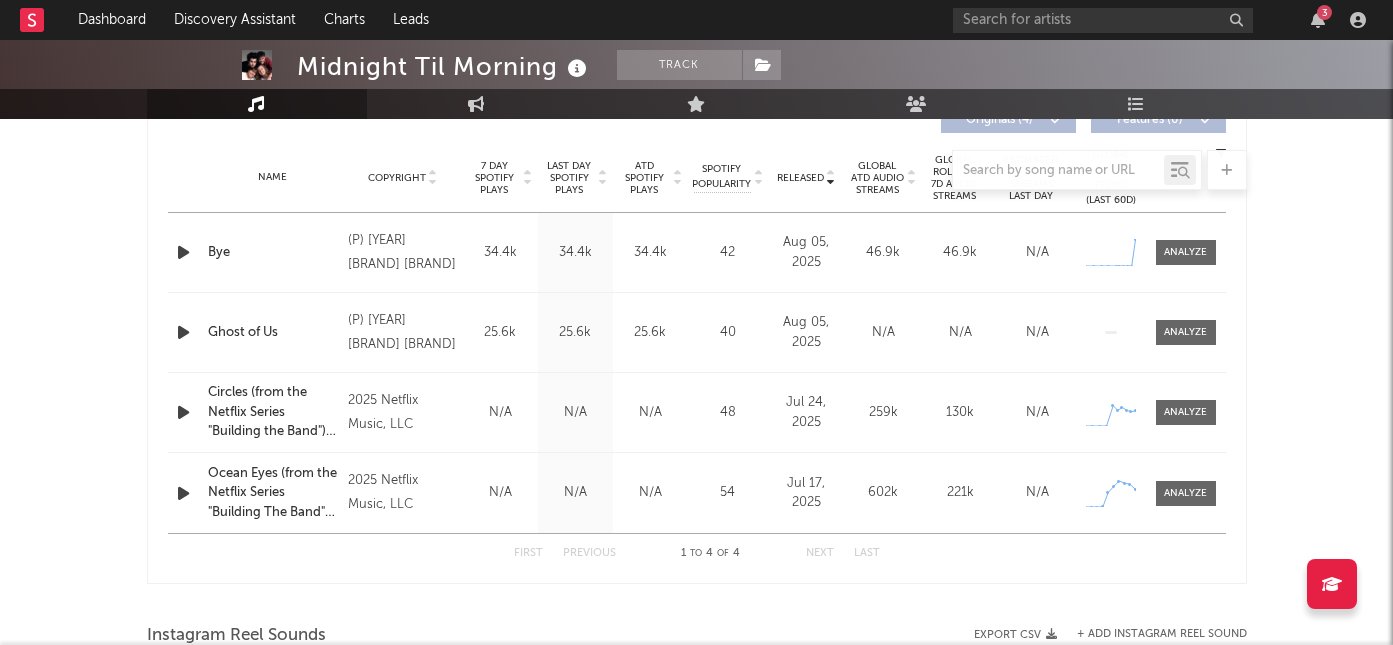 scroll, scrollTop: 792, scrollLeft: 0, axis: vertical 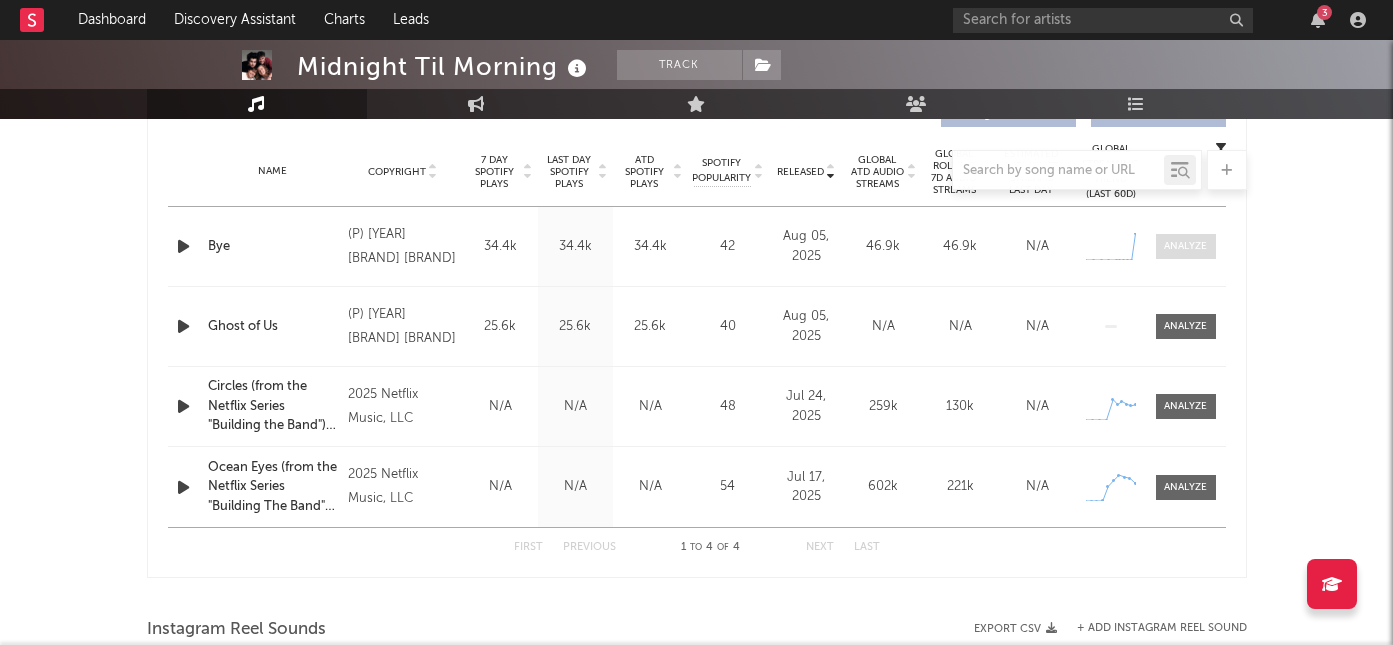 click at bounding box center [1185, 246] 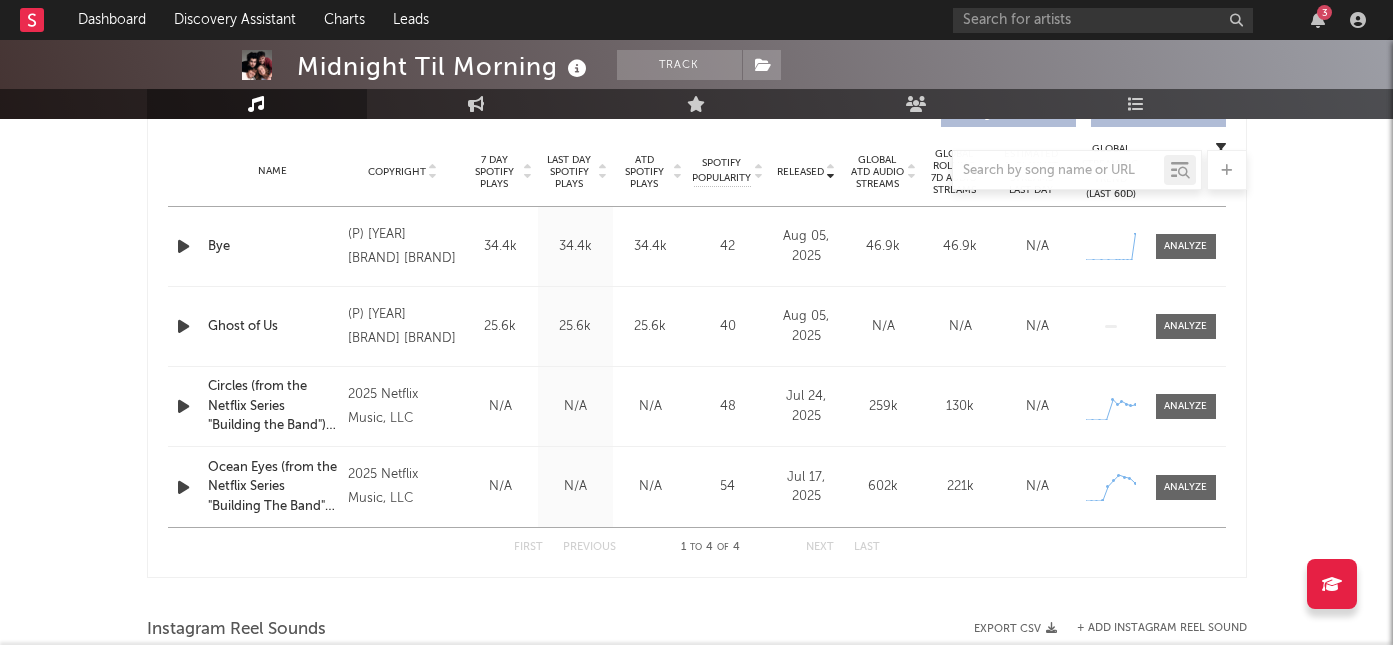 select on "1w" 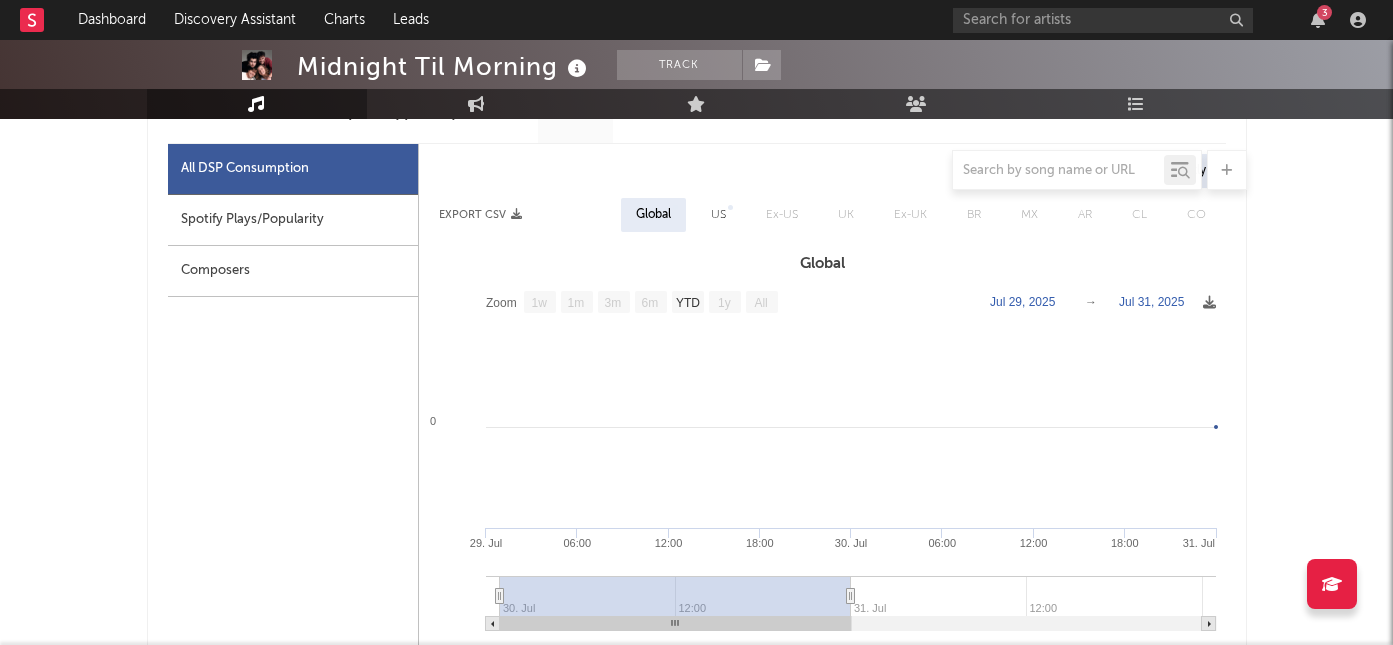 scroll, scrollTop: 975, scrollLeft: 0, axis: vertical 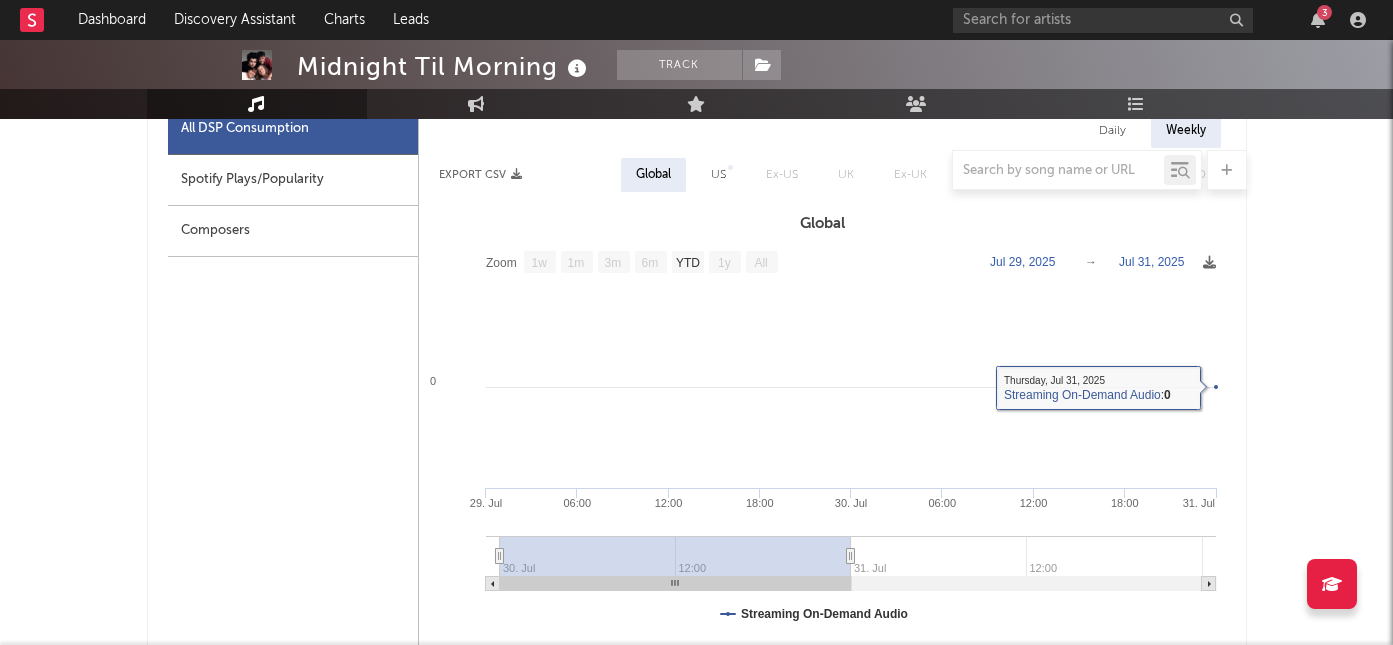 click at bounding box center [697, 170] 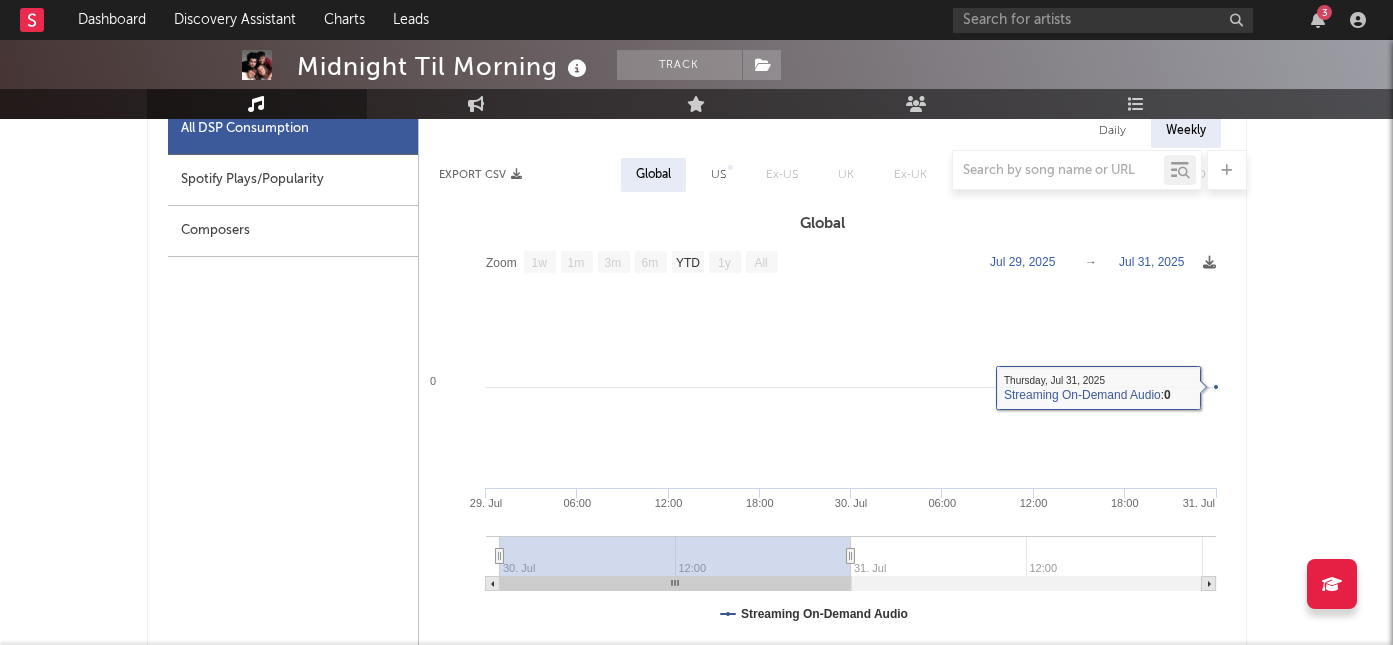 click on "Spotify Plays/Popularity" at bounding box center [293, 180] 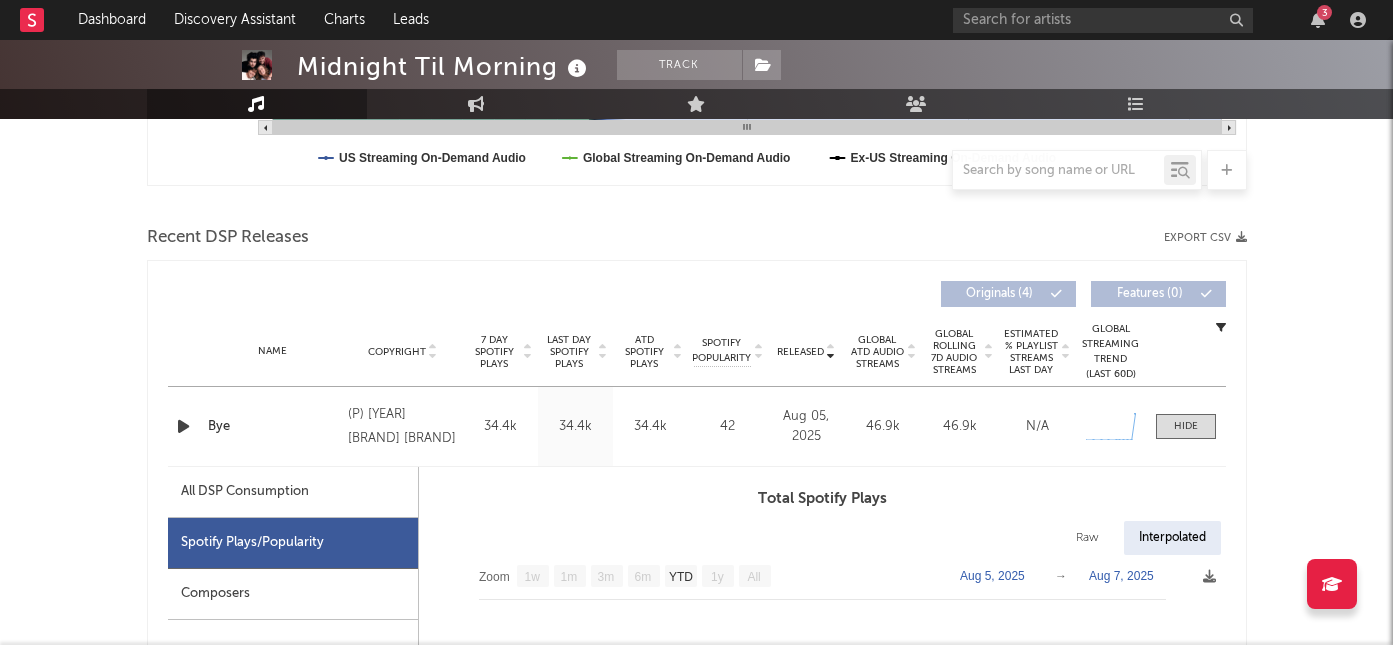 scroll, scrollTop: 597, scrollLeft: 0, axis: vertical 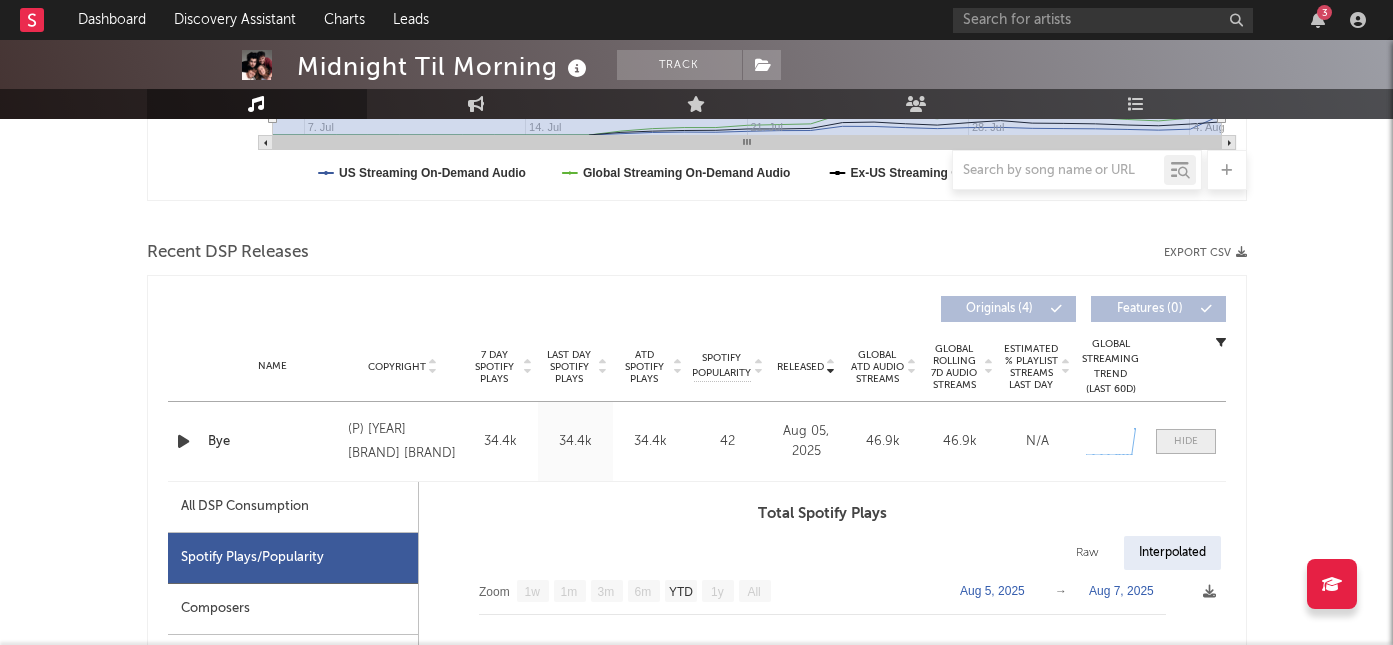 click at bounding box center [1186, 441] 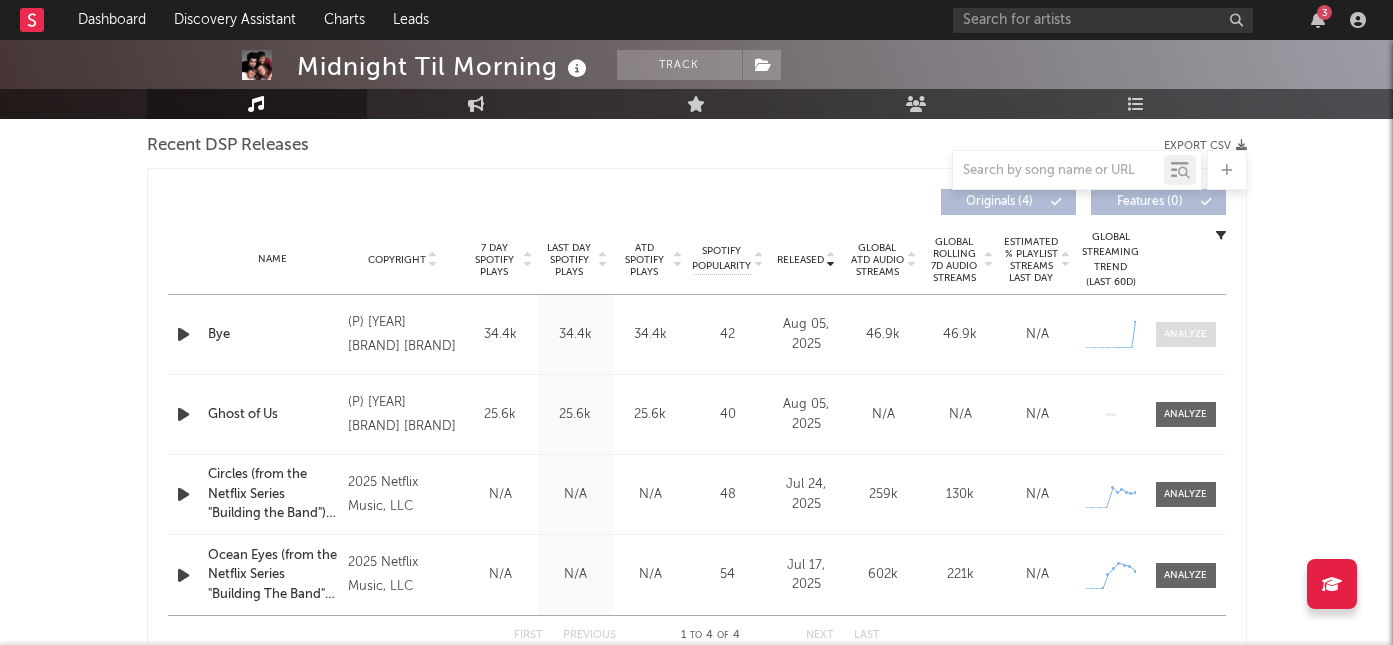 scroll, scrollTop: 727, scrollLeft: 0, axis: vertical 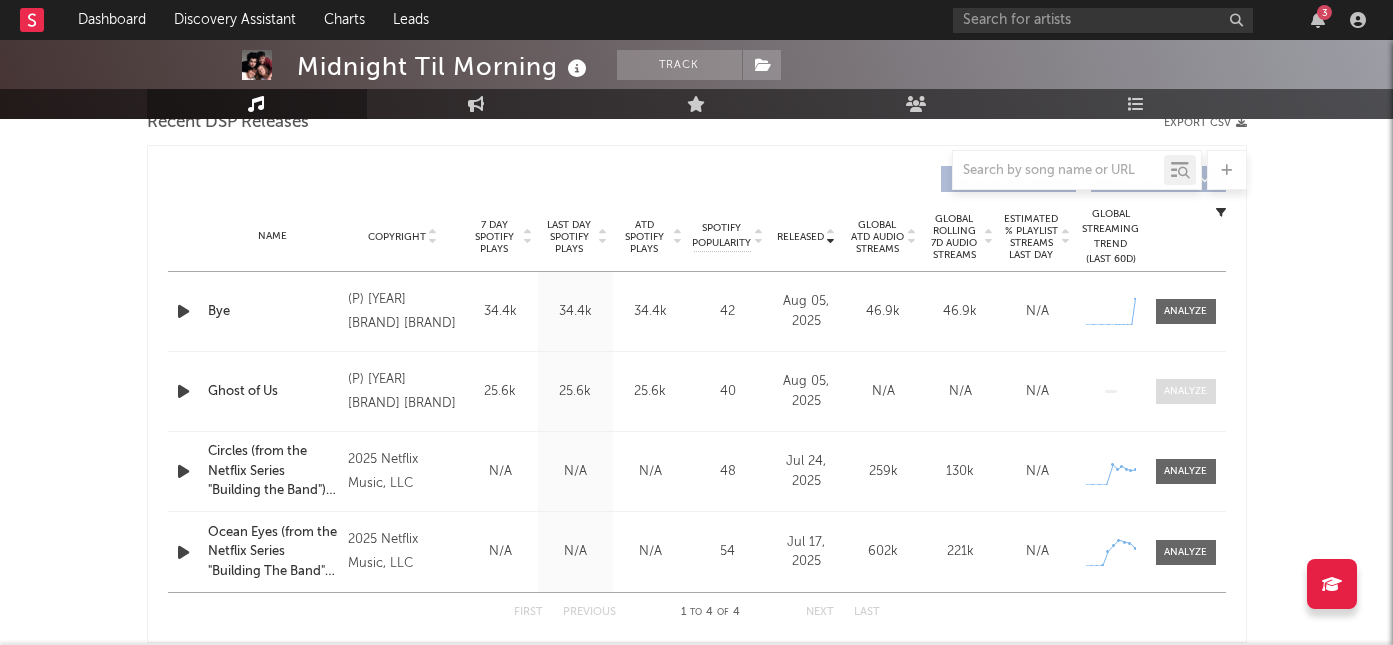 click at bounding box center [1186, 391] 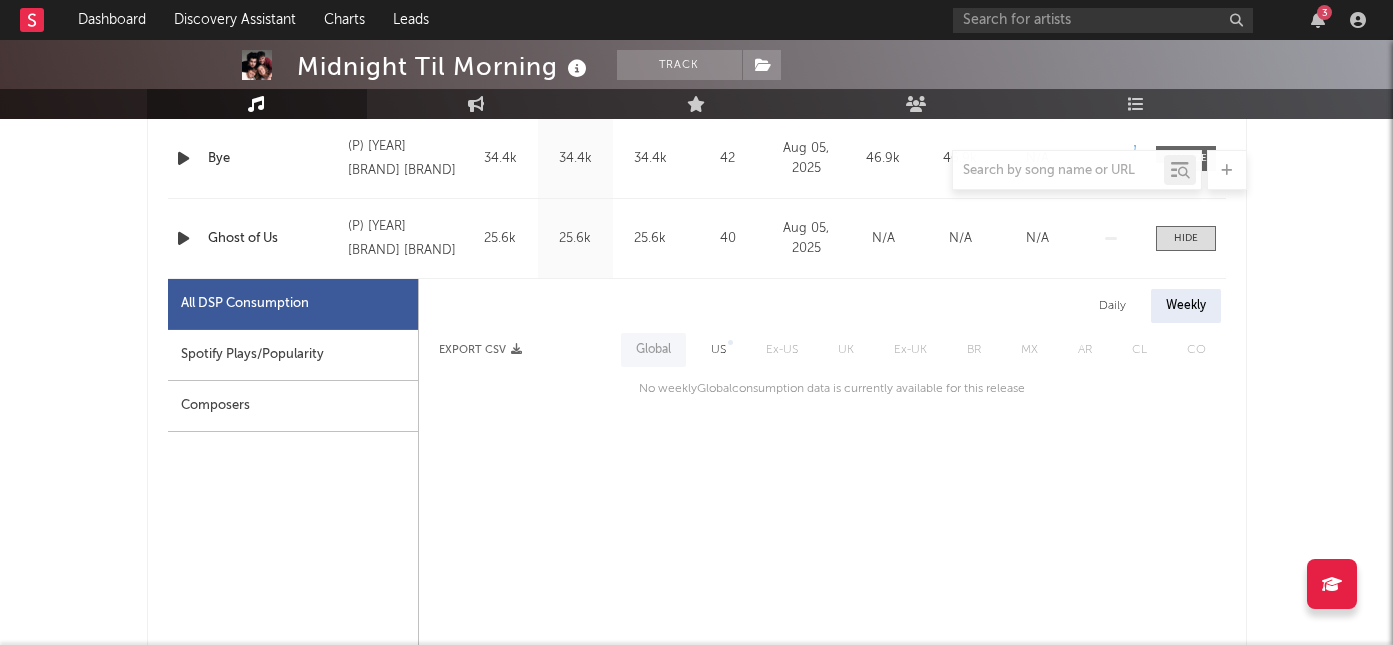 scroll, scrollTop: 914, scrollLeft: 0, axis: vertical 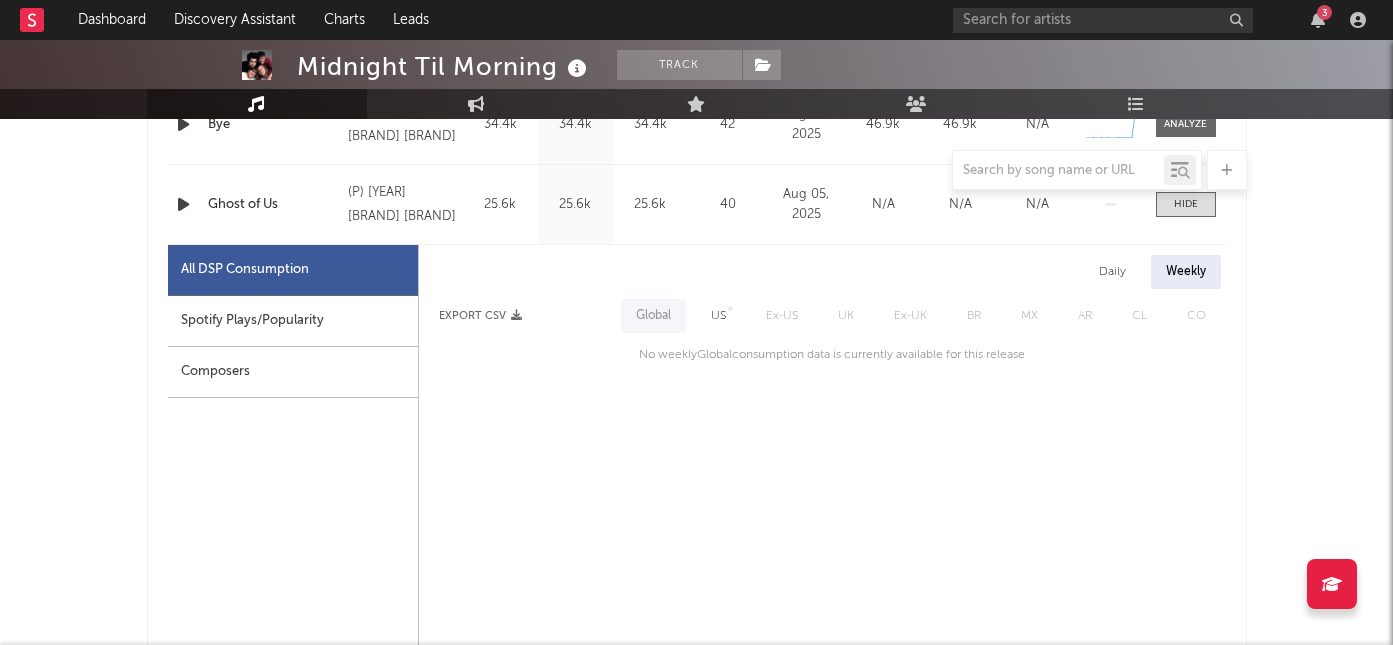 click on "Spotify Plays/Popularity" at bounding box center (293, 321) 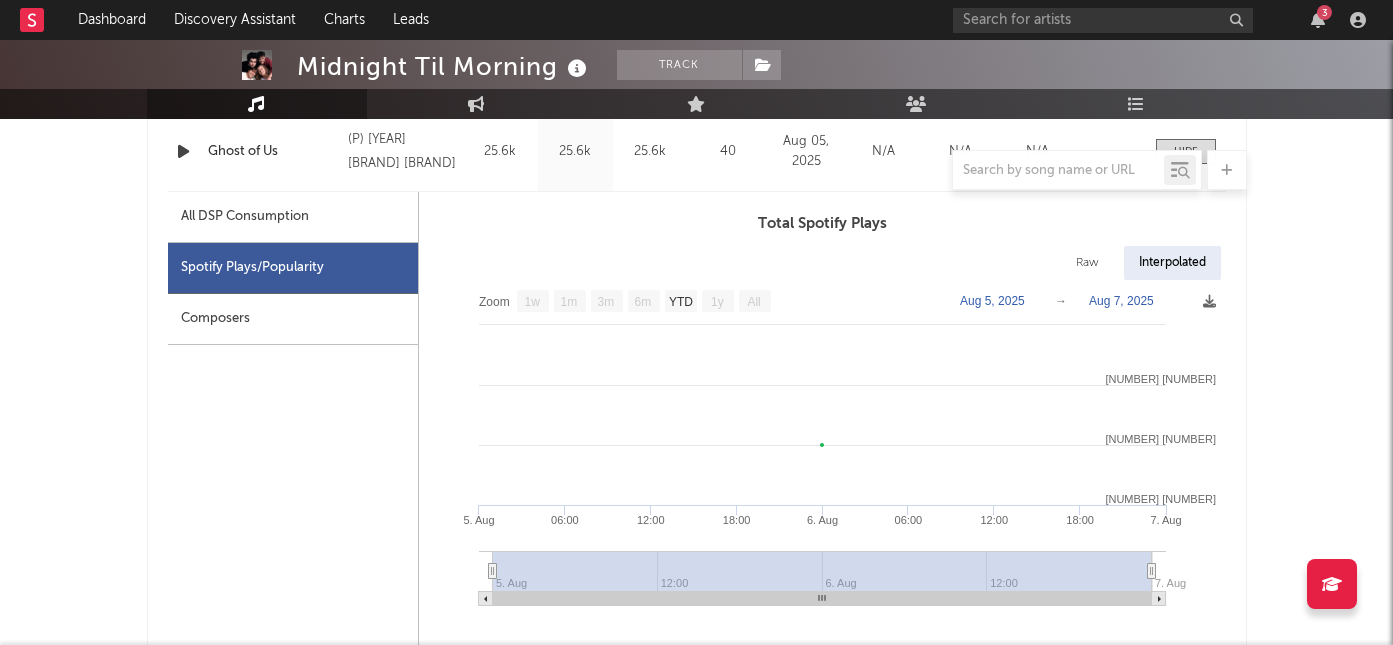 scroll, scrollTop: 1049, scrollLeft: 0, axis: vertical 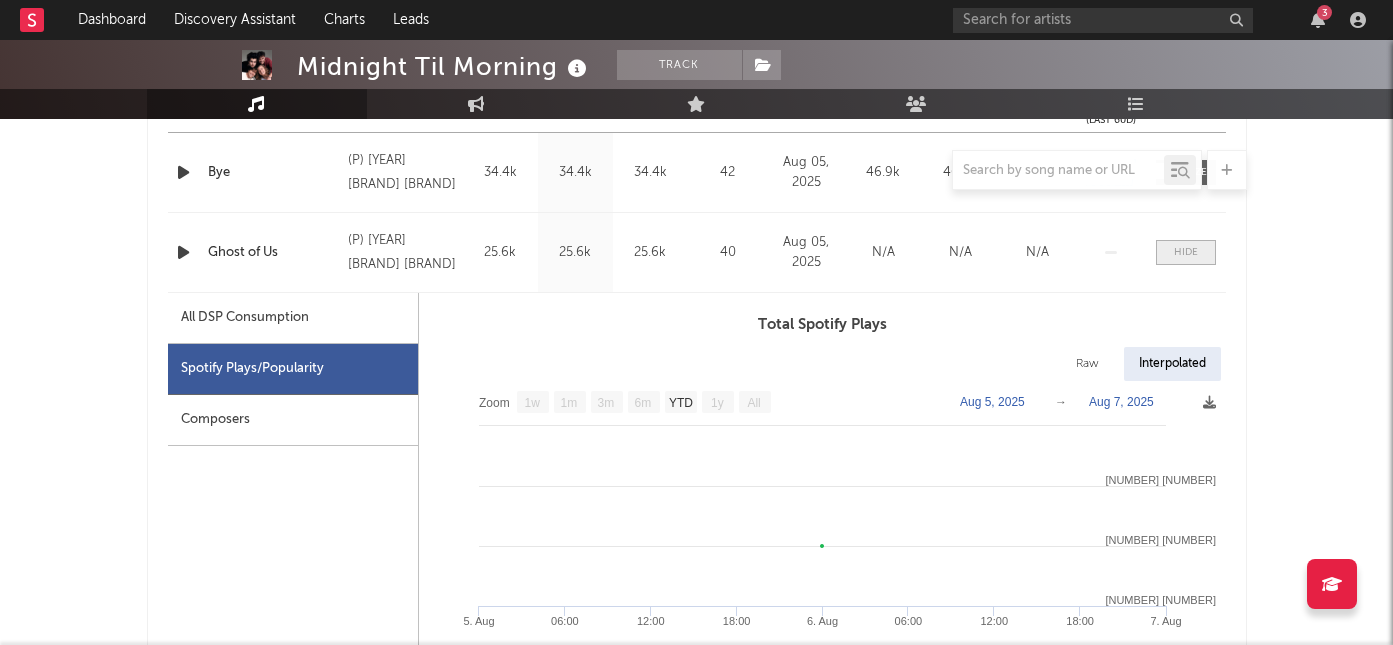 click at bounding box center (1186, 252) 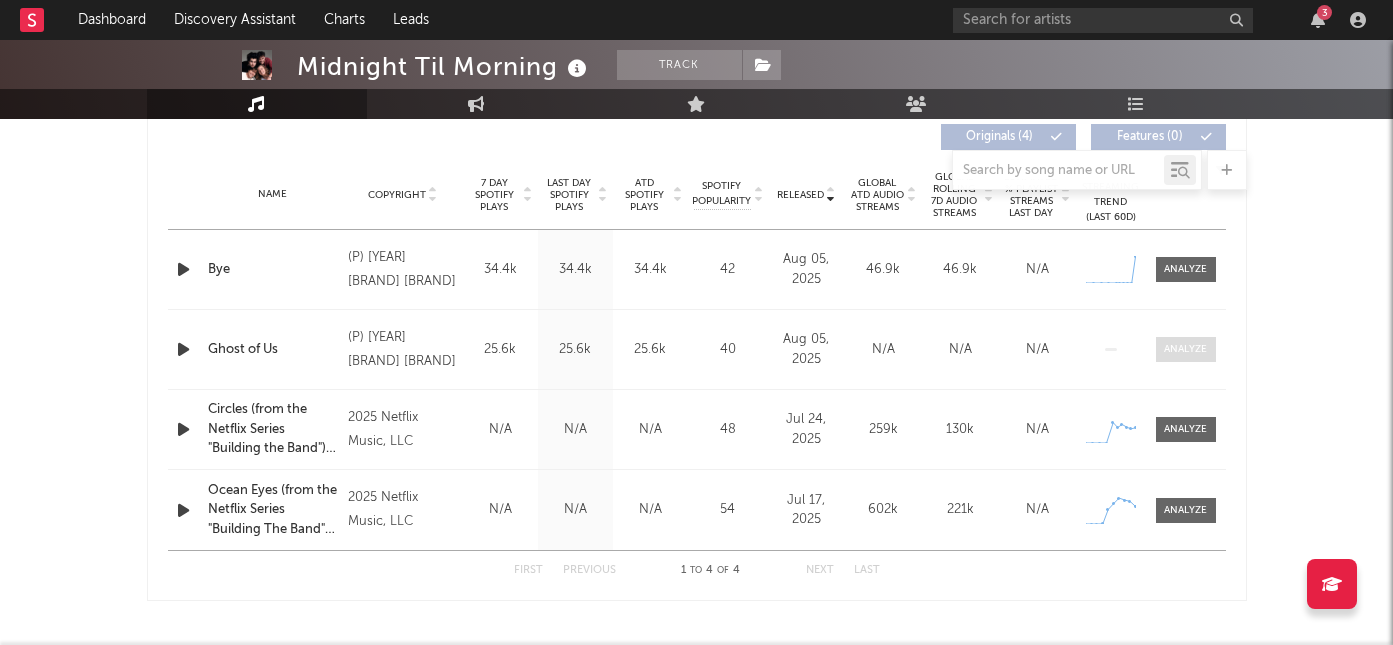 scroll, scrollTop: 749, scrollLeft: 0, axis: vertical 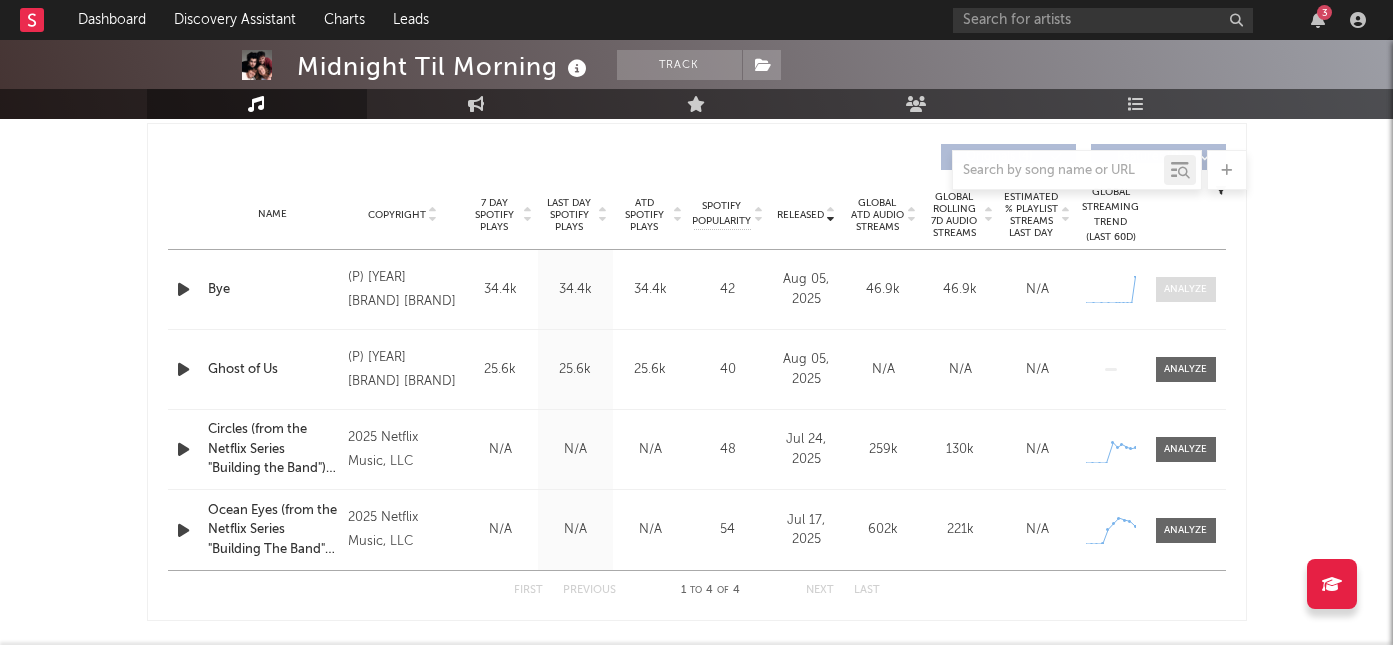 click at bounding box center (1185, 289) 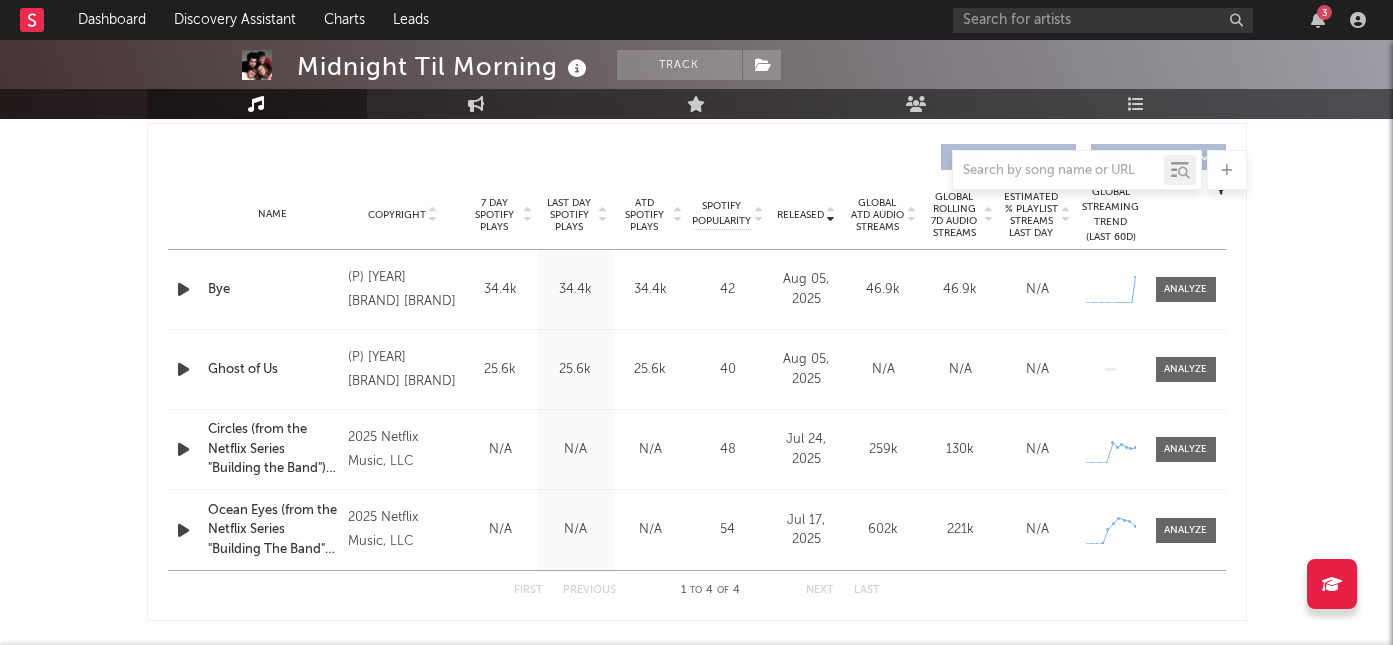select on "1w" 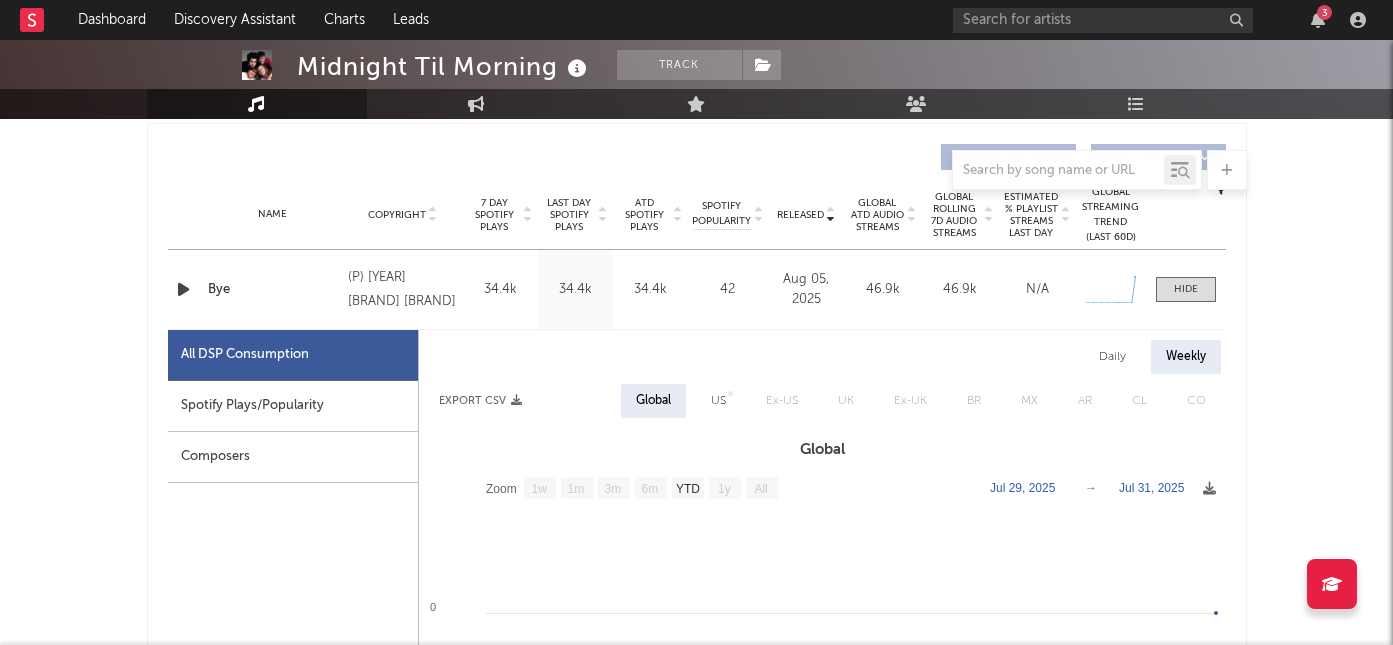 click on "Spotify Plays/Popularity" at bounding box center (293, 406) 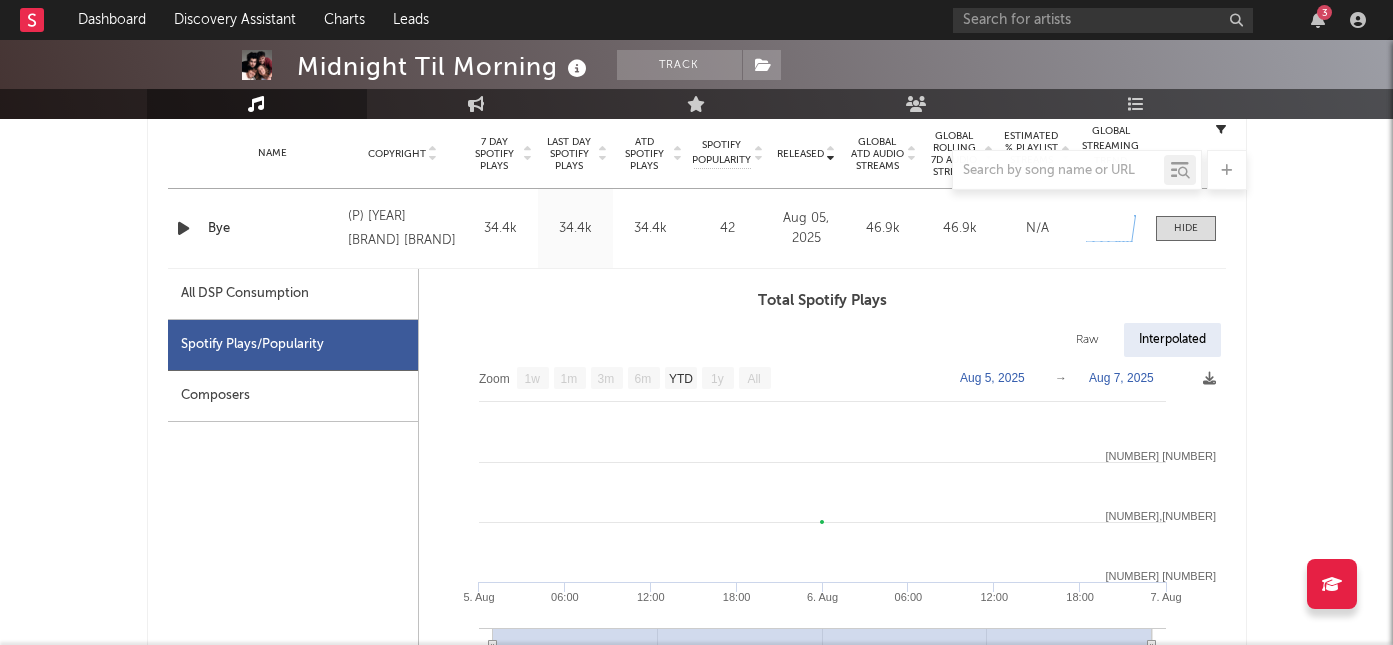 scroll, scrollTop: 889, scrollLeft: 0, axis: vertical 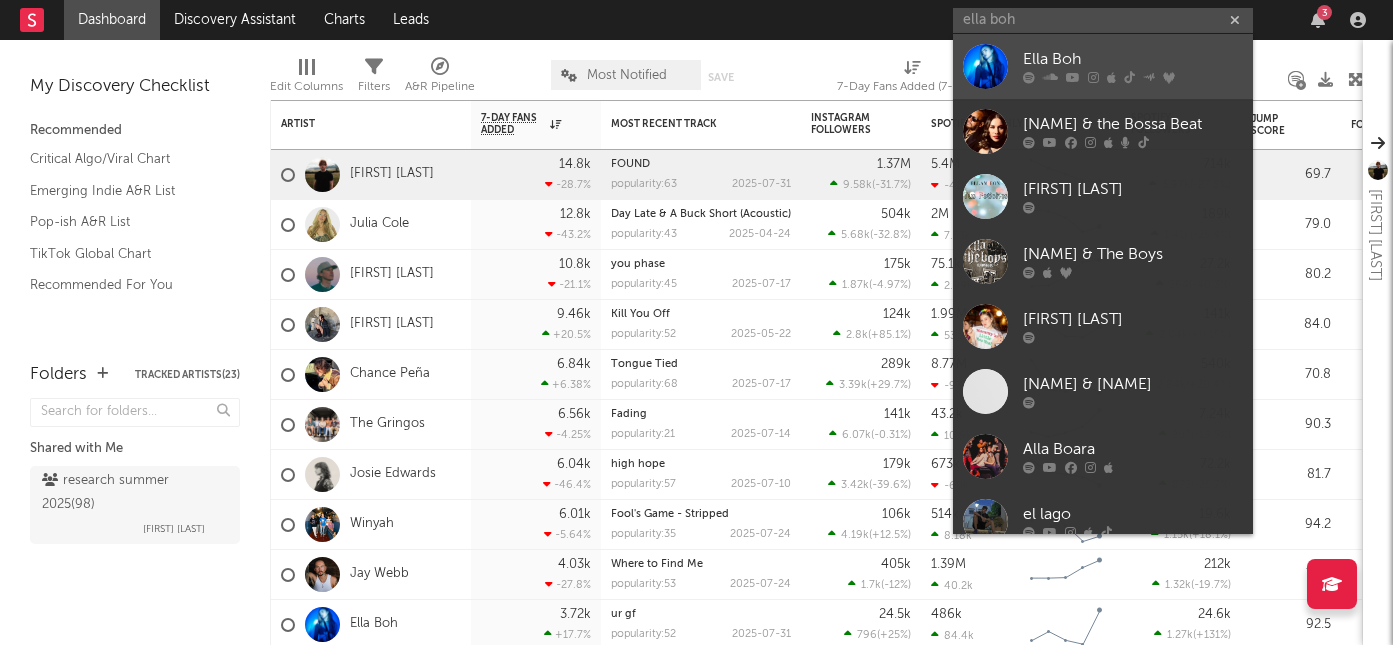 type on "ella boh" 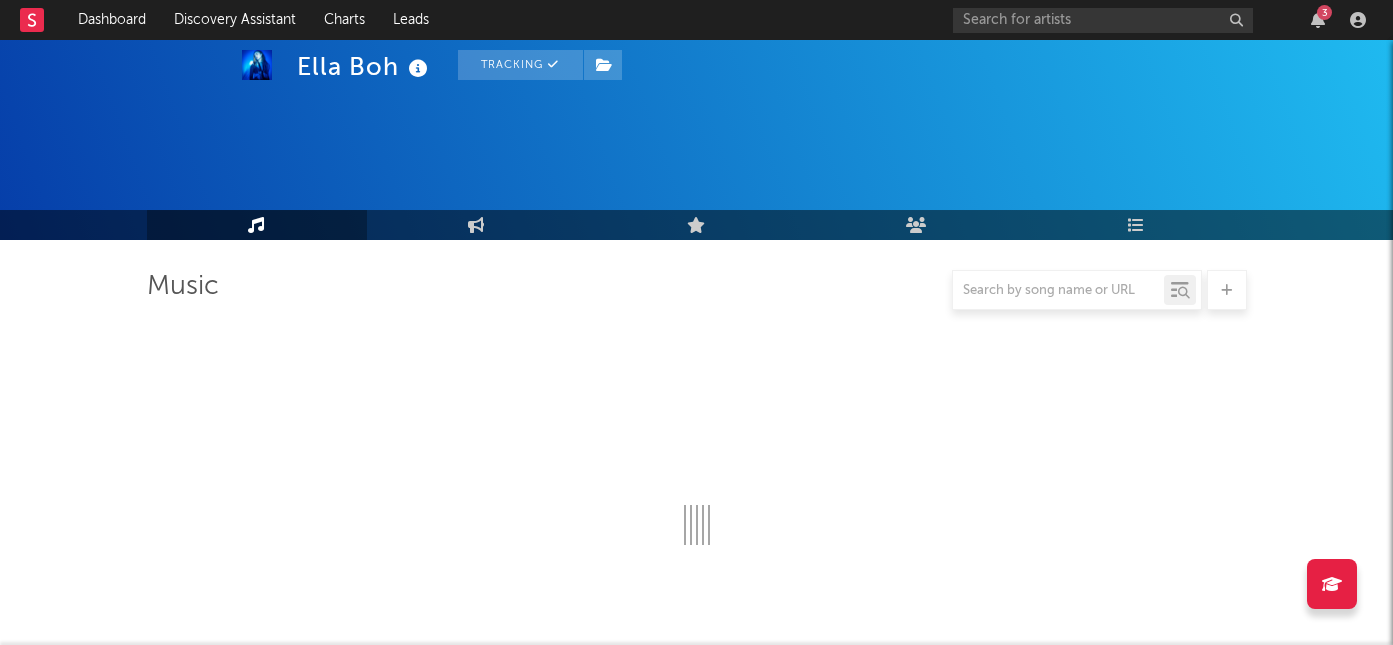 select on "6m" 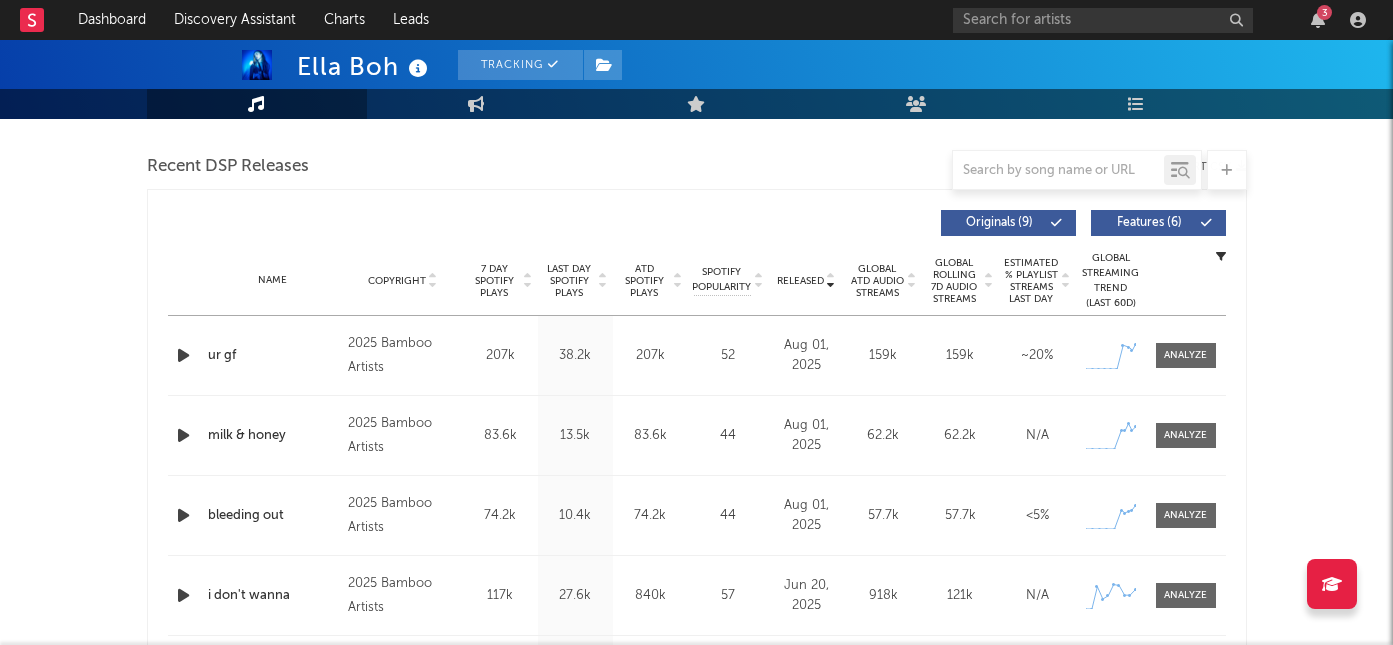 scroll, scrollTop: 712, scrollLeft: 0, axis: vertical 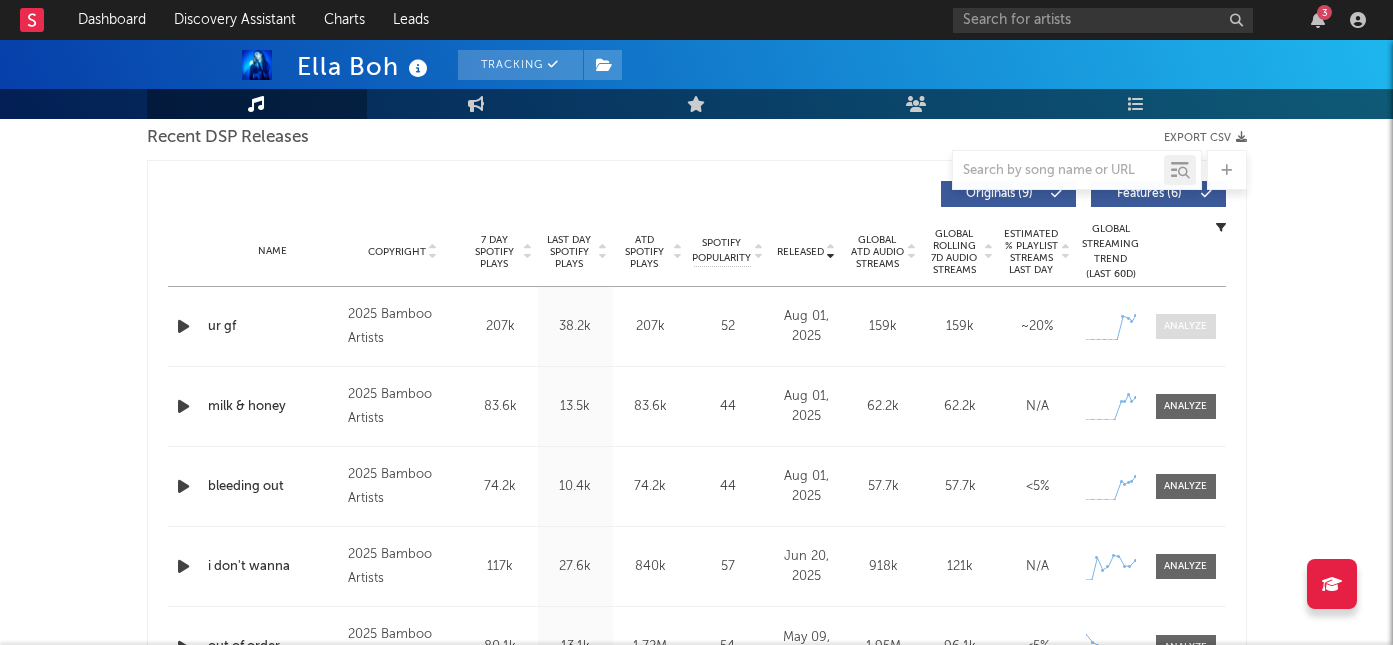click at bounding box center (1186, 326) 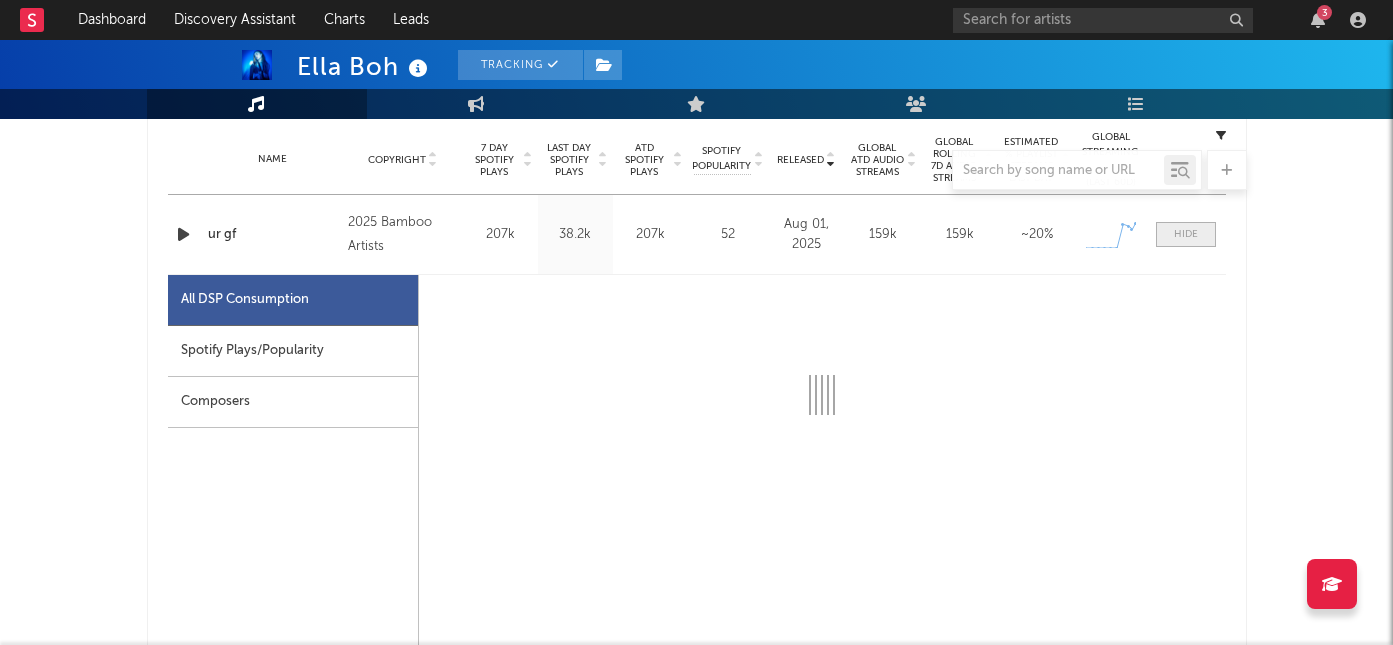 select on "1w" 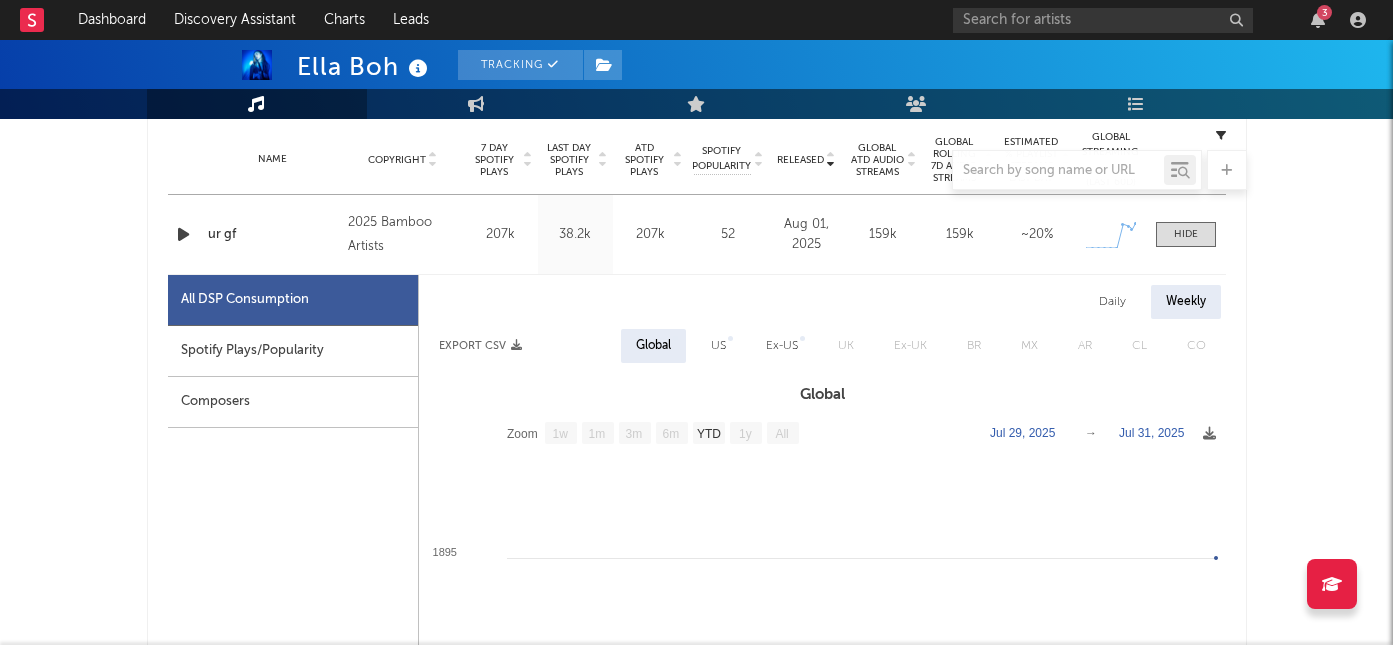 scroll, scrollTop: 944, scrollLeft: 0, axis: vertical 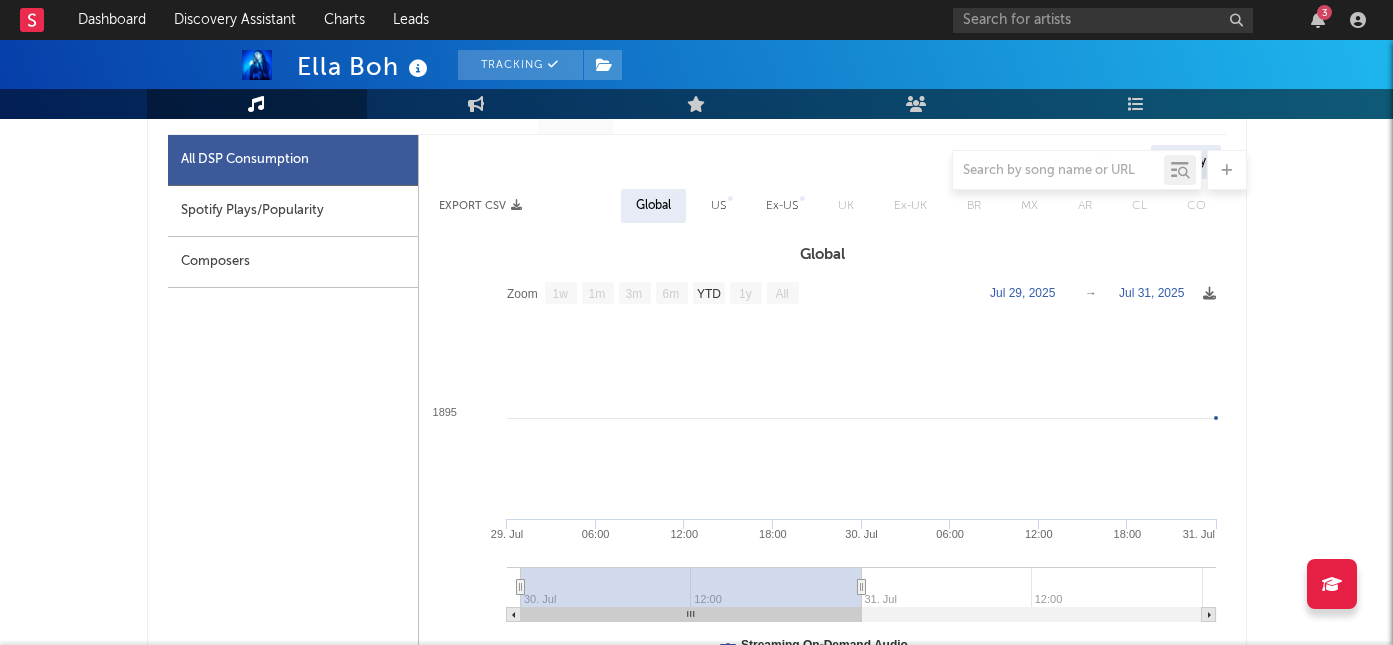 click on "Spotify Plays/Popularity" at bounding box center [293, 211] 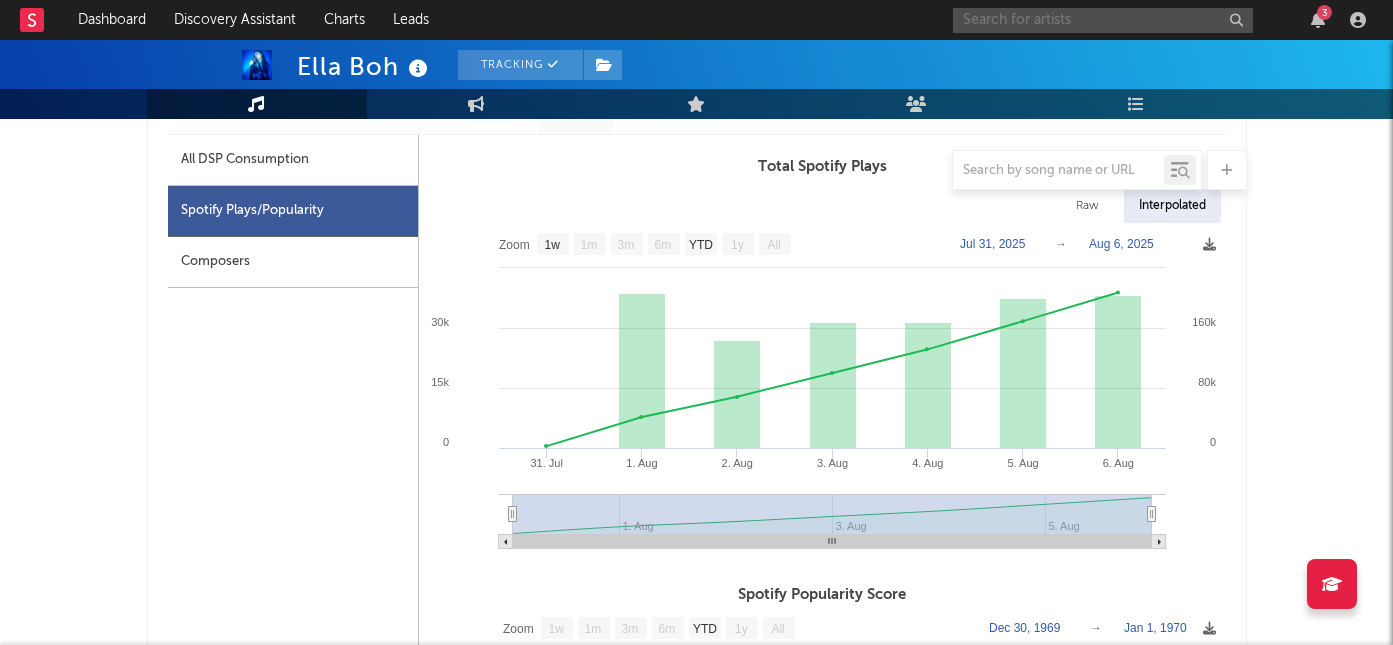 click at bounding box center (1103, 20) 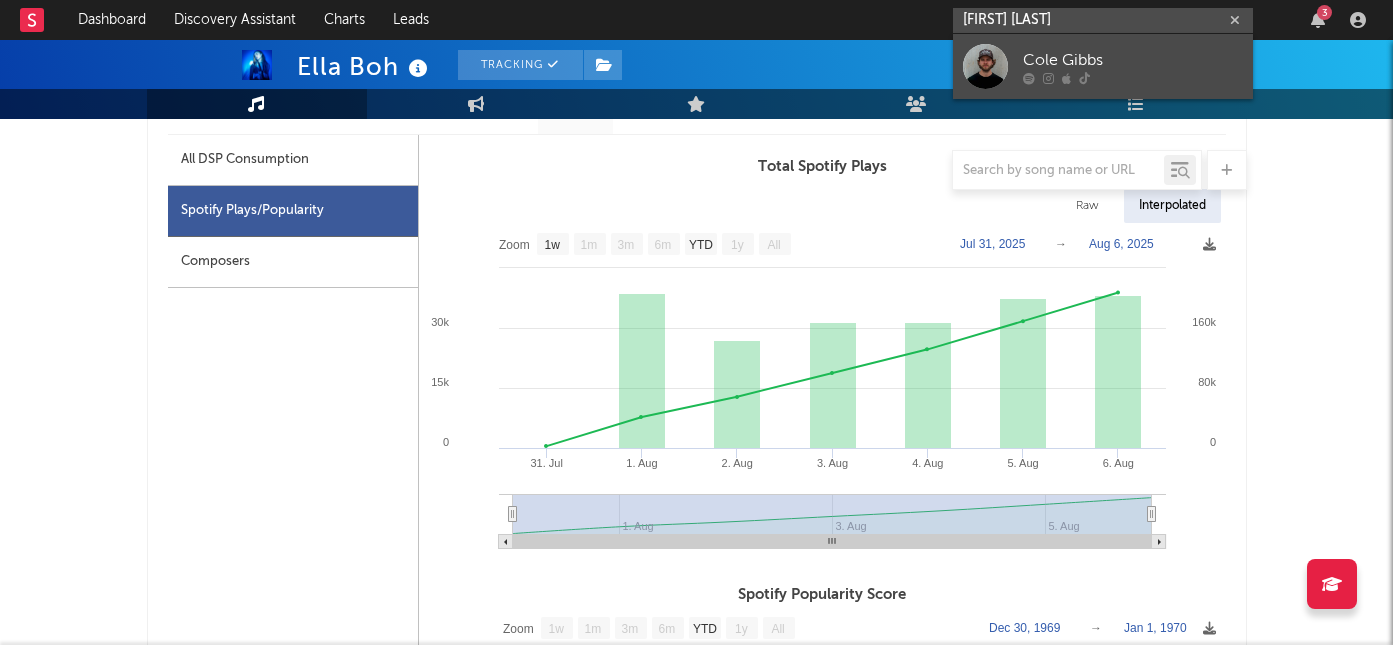 type on "cole gibbs" 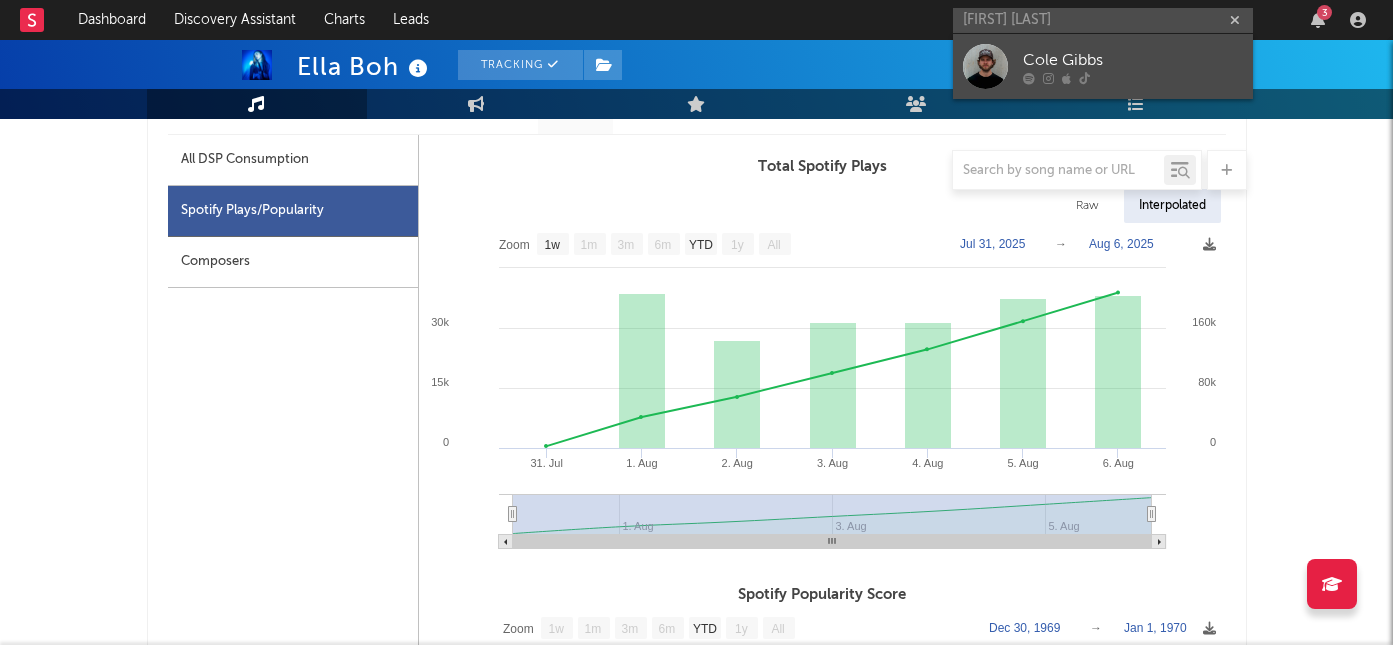 click on "Cole Gibbs" at bounding box center [1133, 60] 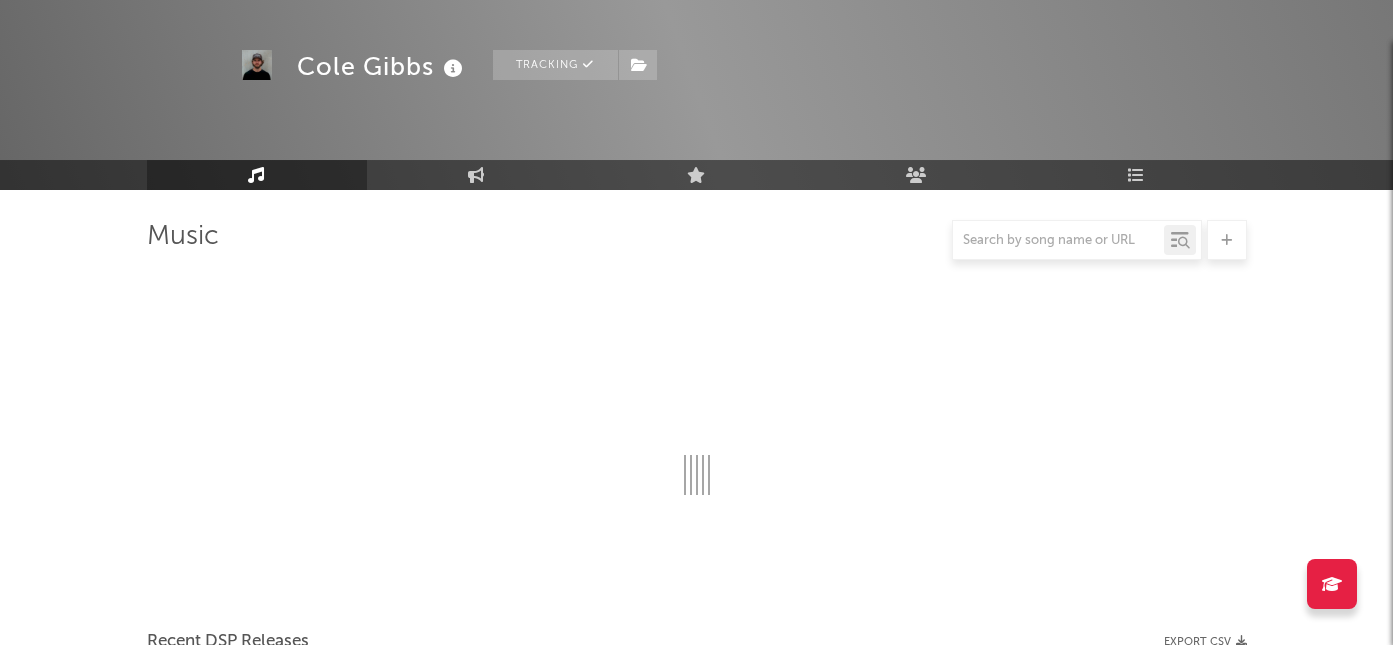scroll, scrollTop: 944, scrollLeft: 0, axis: vertical 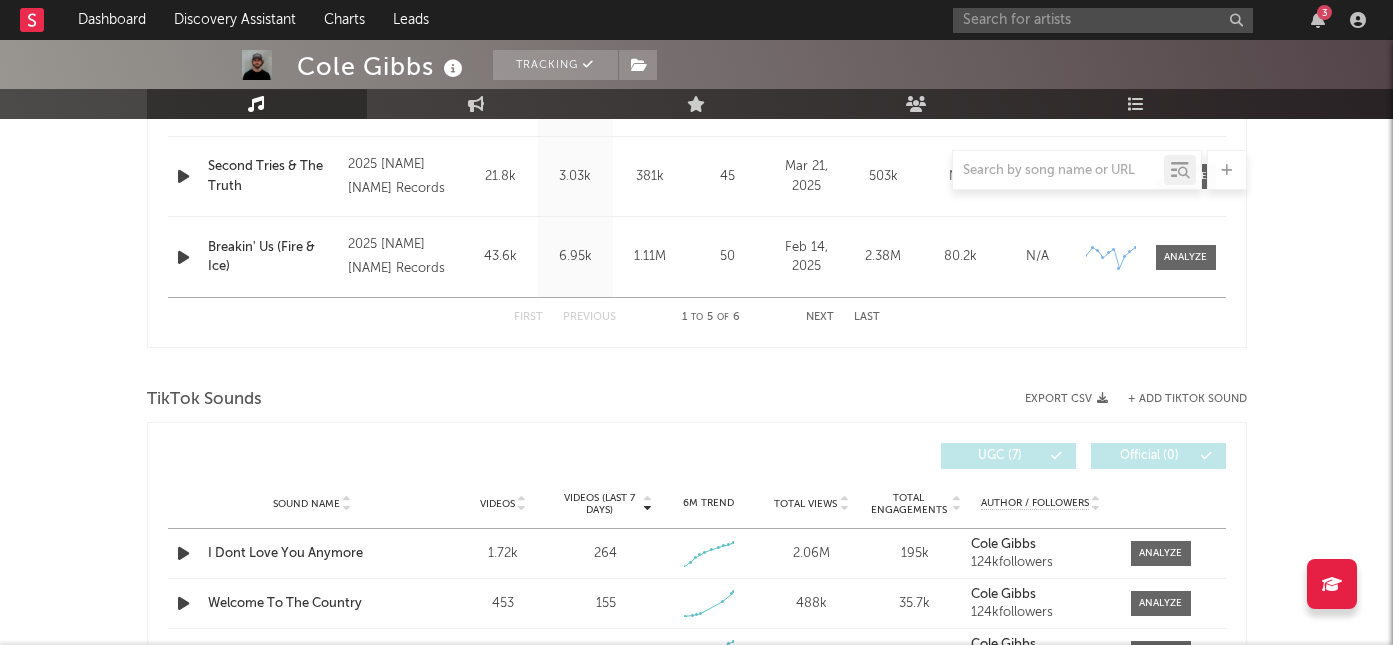 select on "6m" 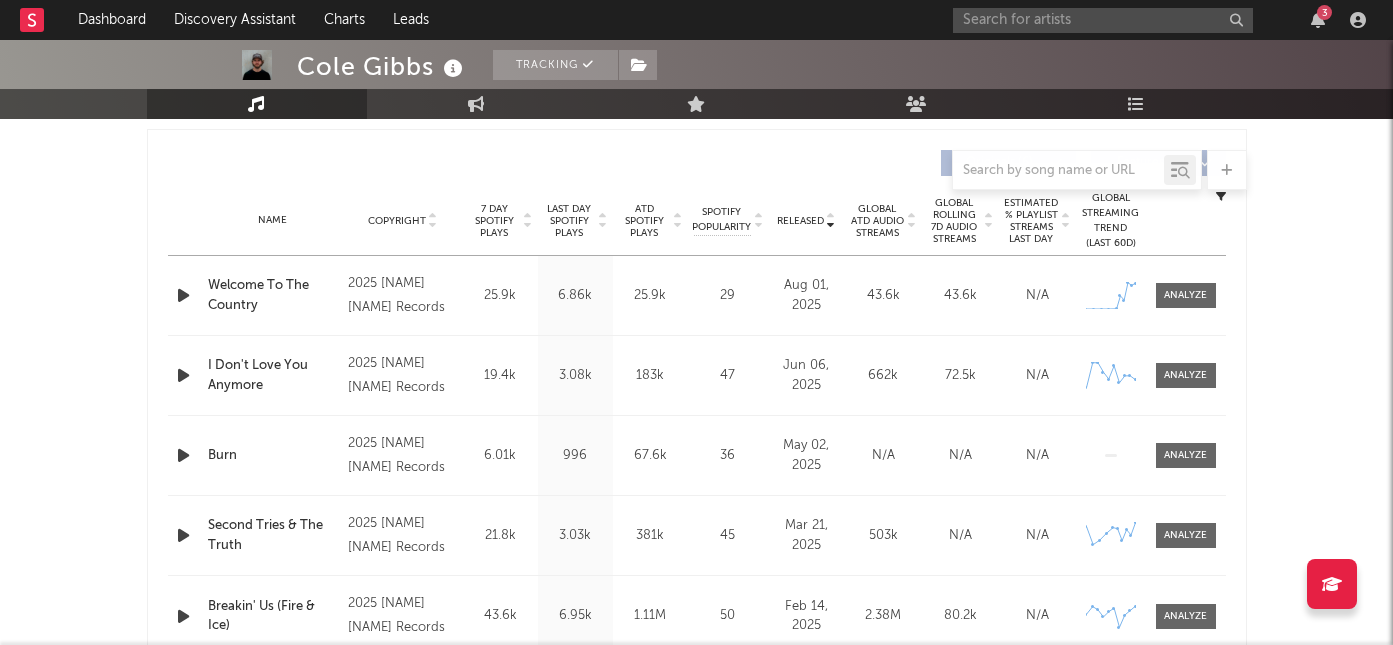 scroll, scrollTop: 671, scrollLeft: 0, axis: vertical 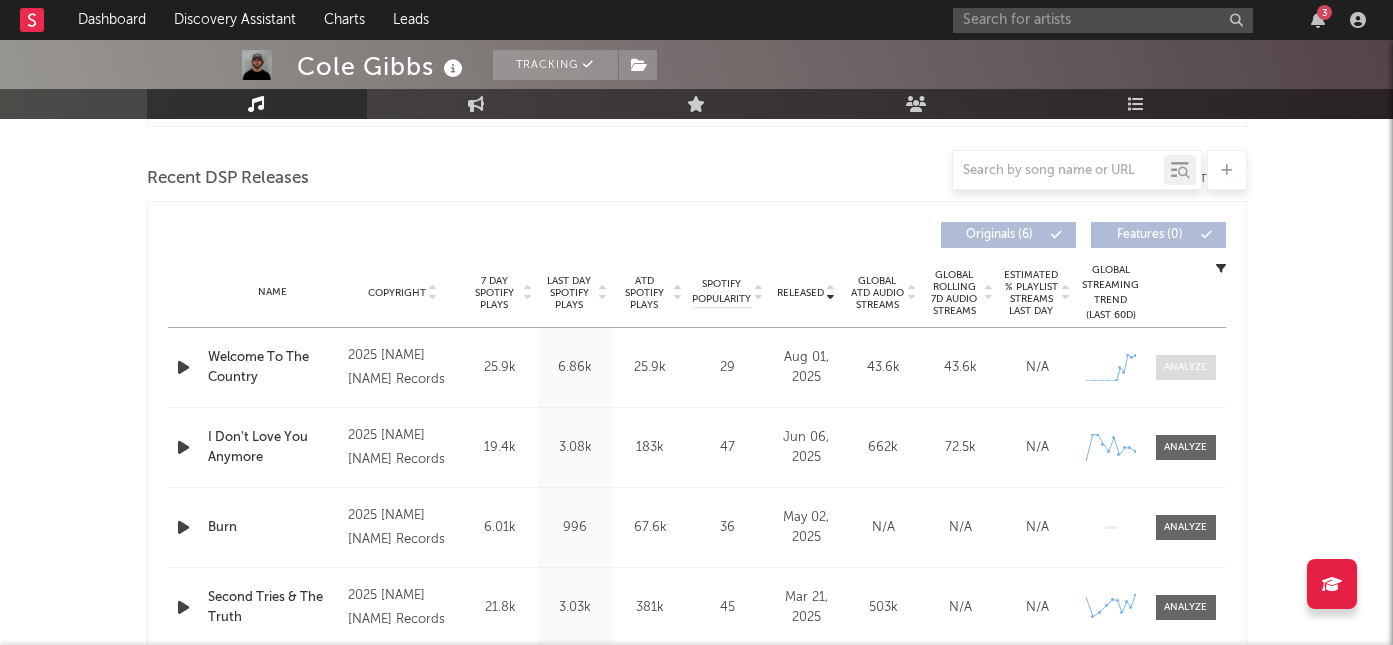 click at bounding box center [1186, 367] 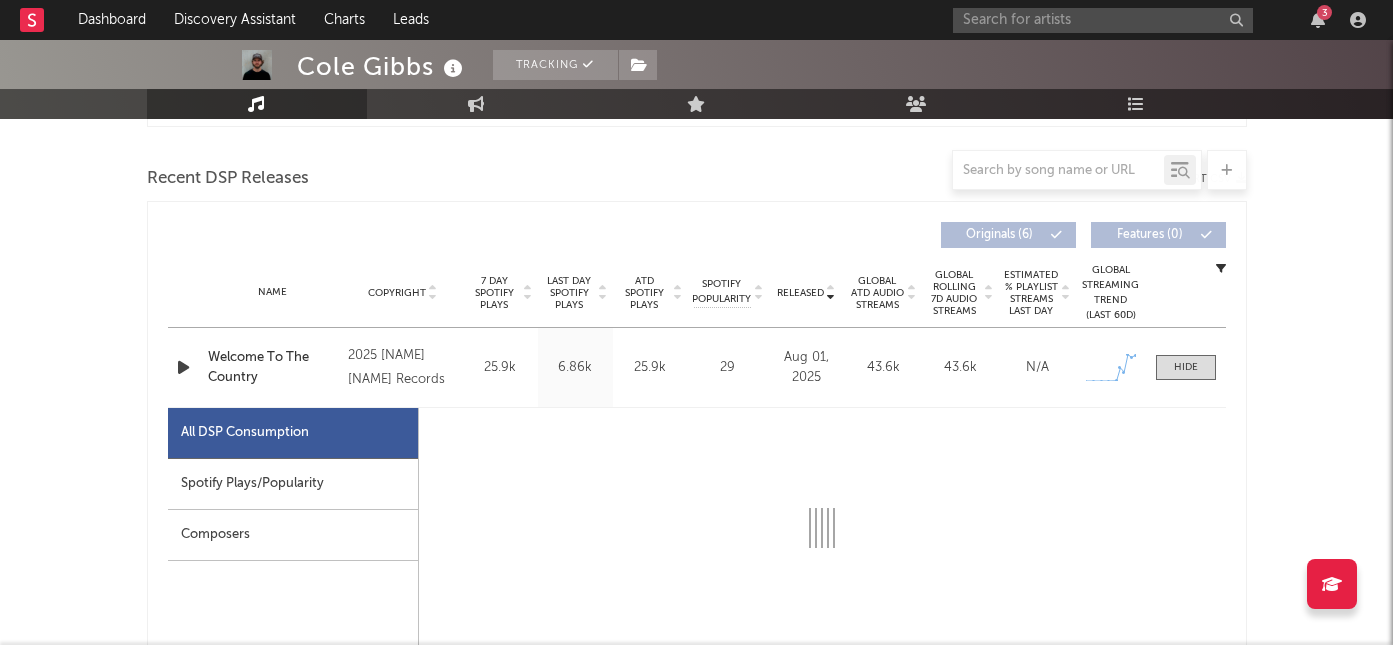 select on "1w" 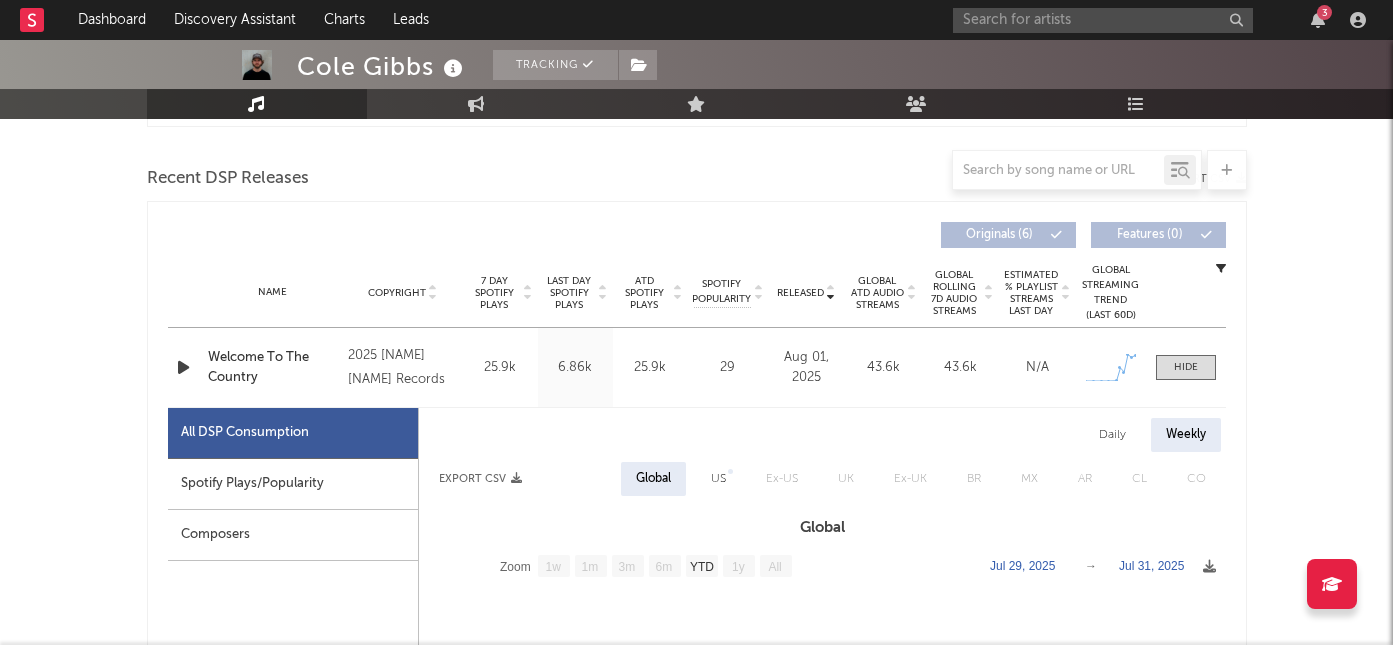 scroll, scrollTop: 897, scrollLeft: 0, axis: vertical 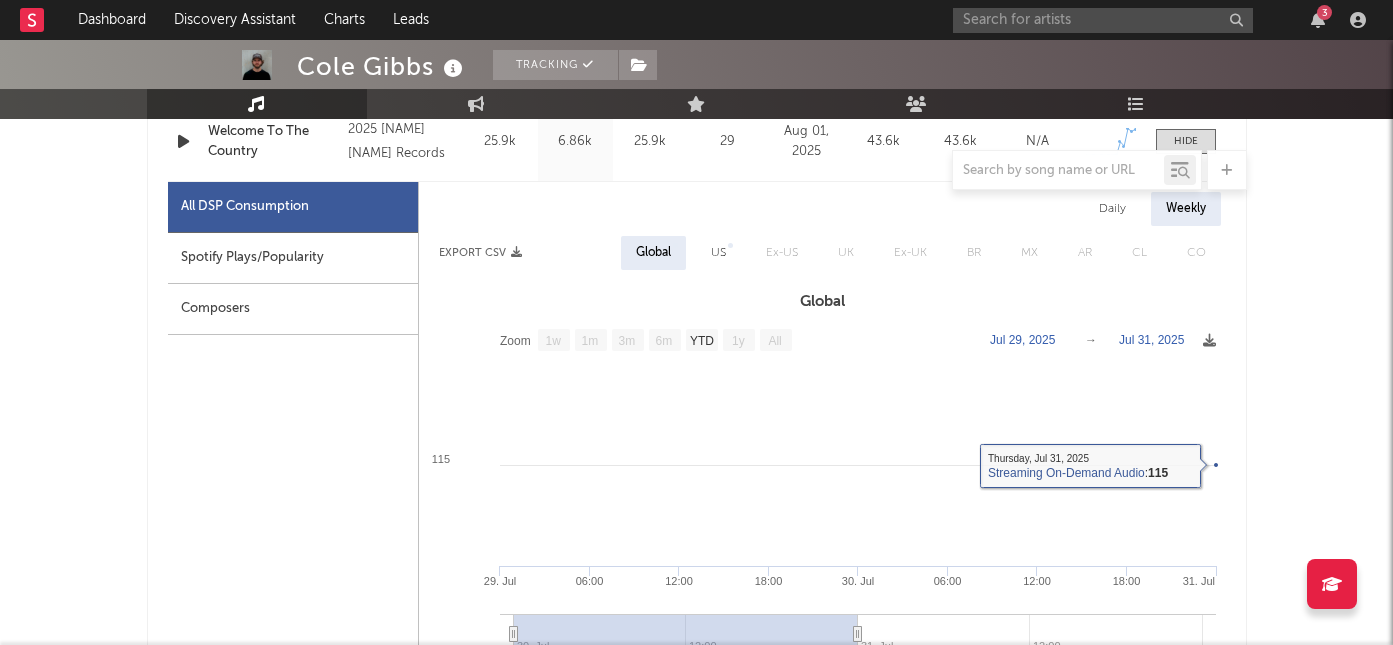 click on "Spotify Plays/Popularity" at bounding box center (293, 258) 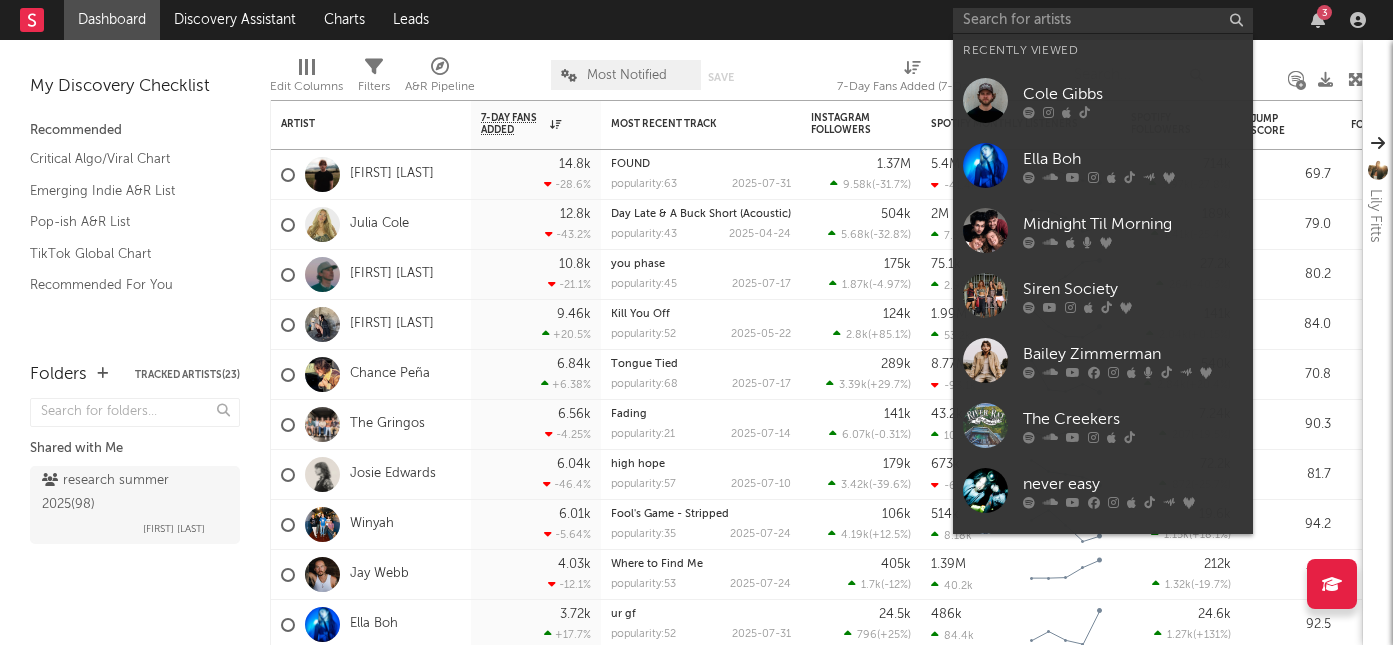 scroll, scrollTop: 0, scrollLeft: 0, axis: both 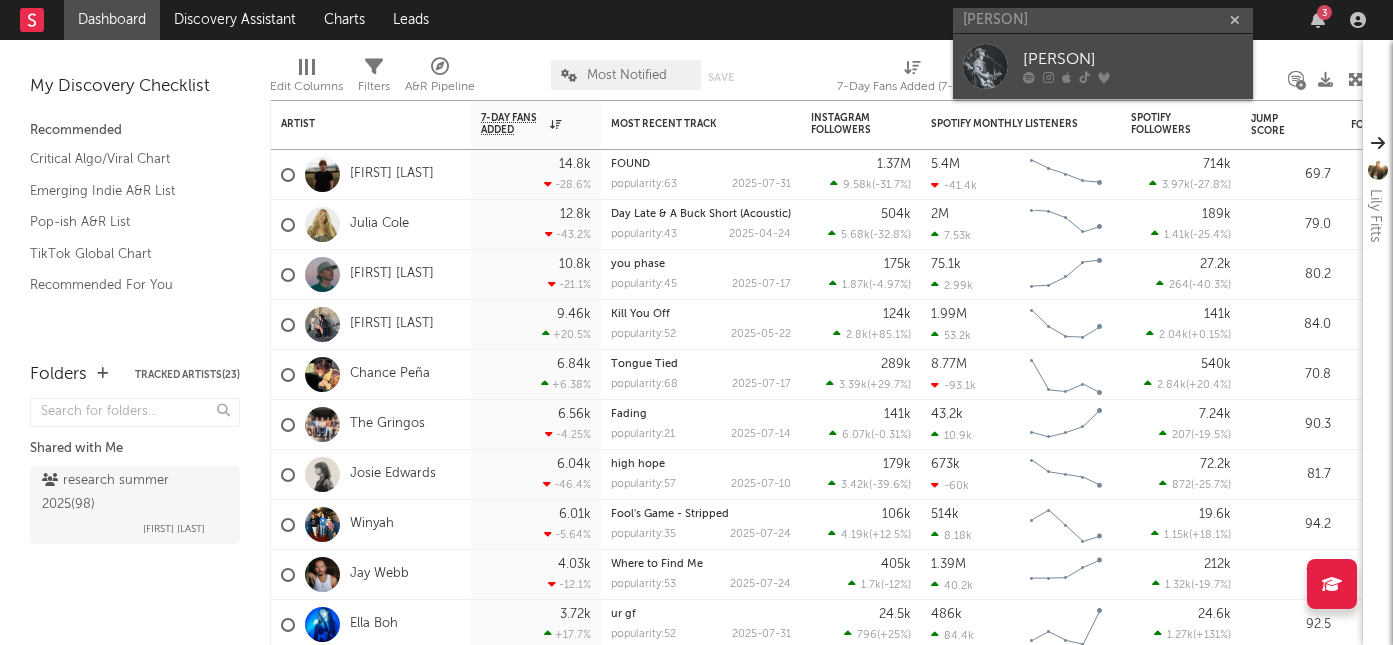 type on "[PERSON]" 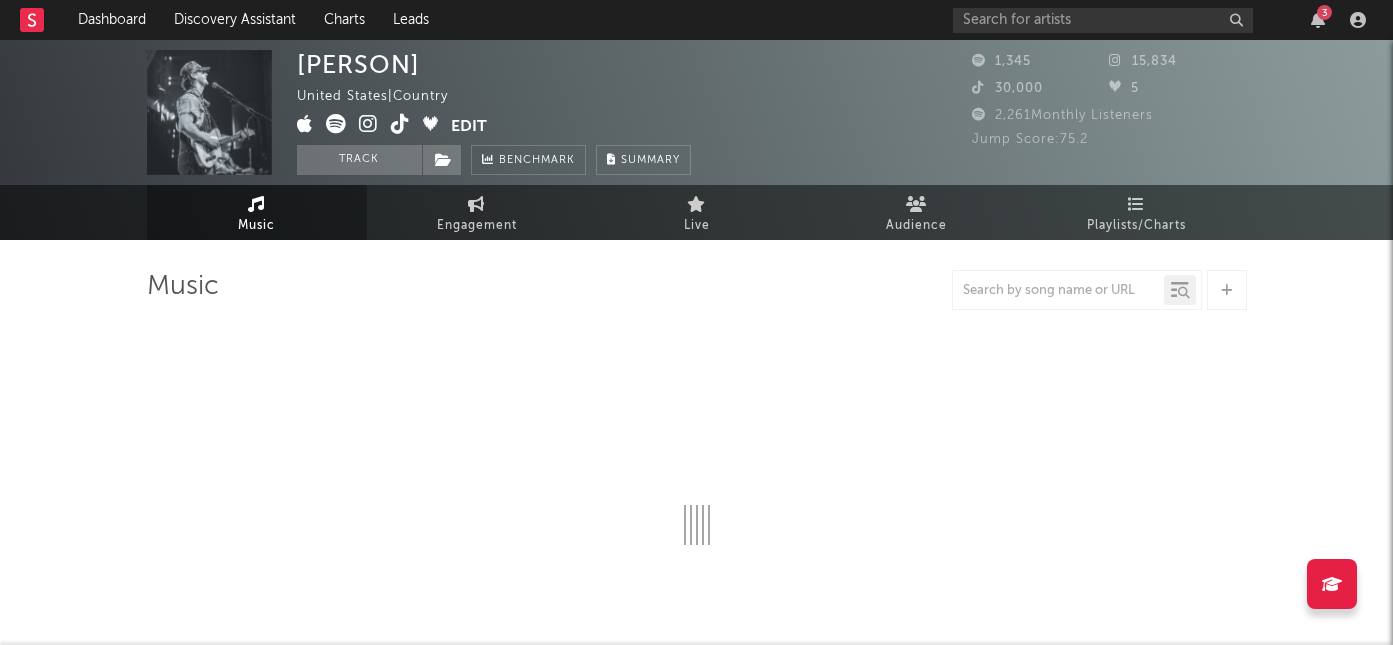 select on "1w" 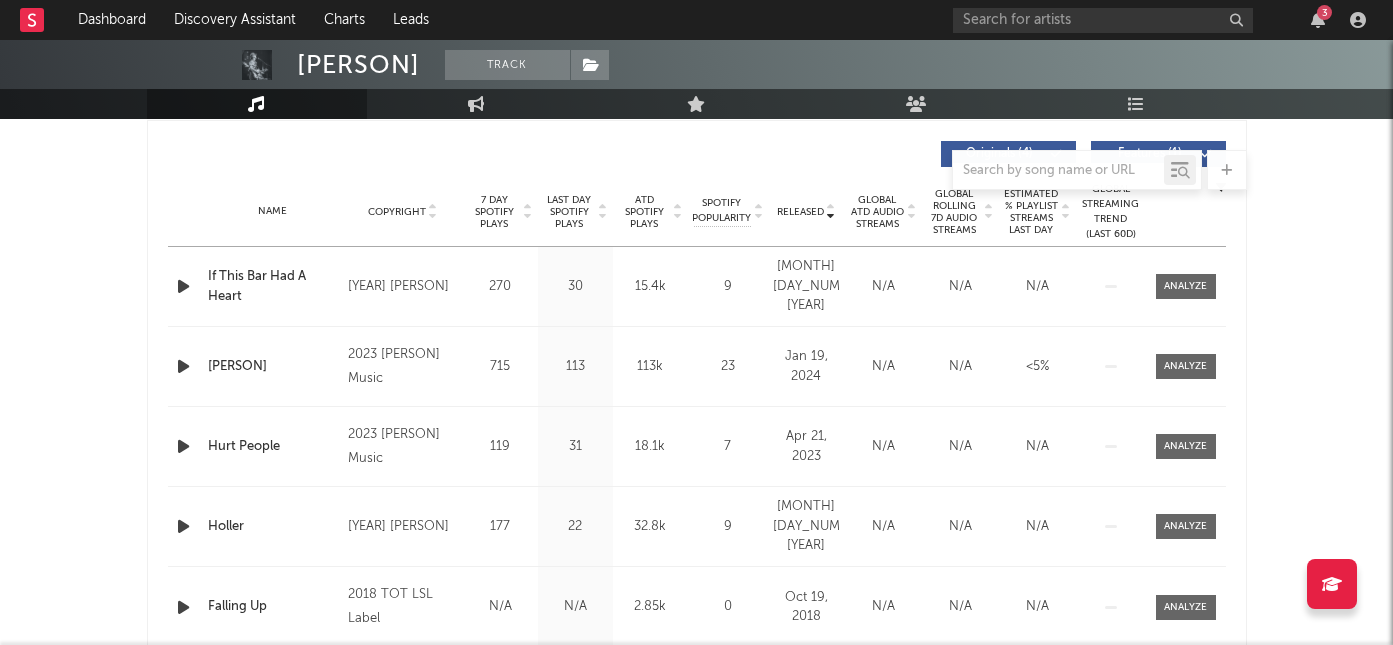 scroll, scrollTop: 626, scrollLeft: 0, axis: vertical 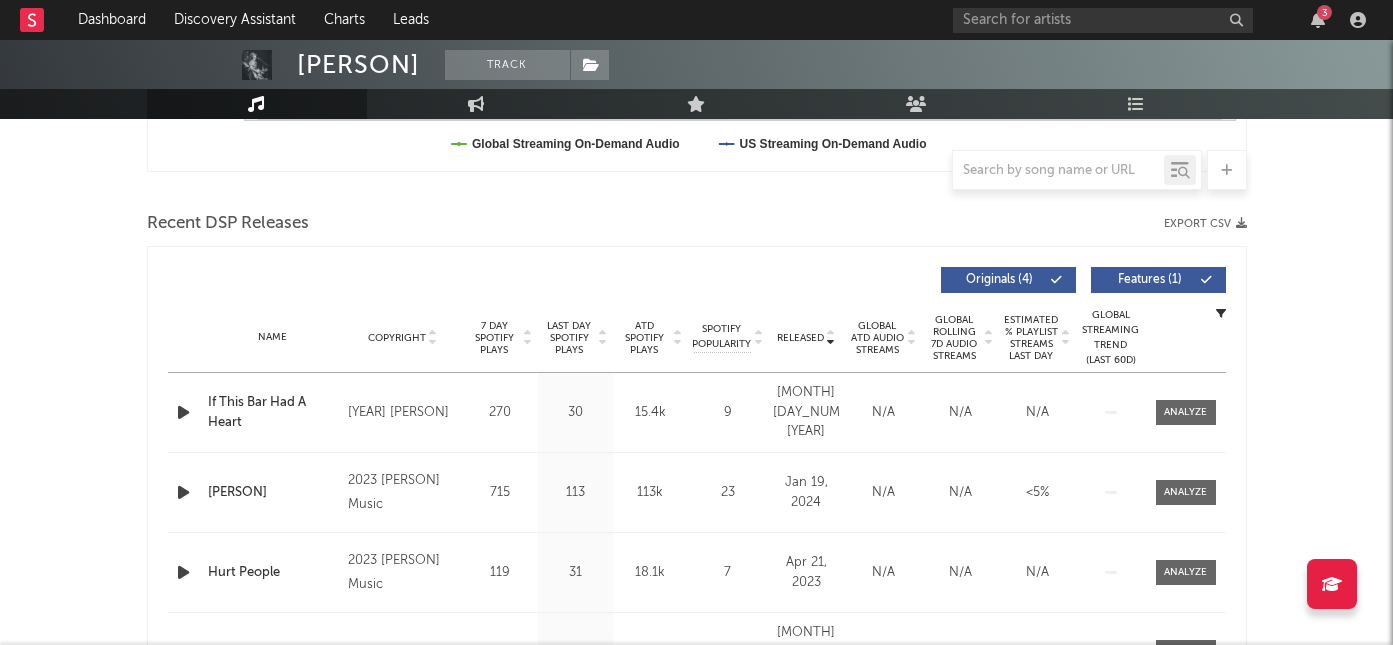 click on "7 Day Spotify Plays" at bounding box center (494, 338) 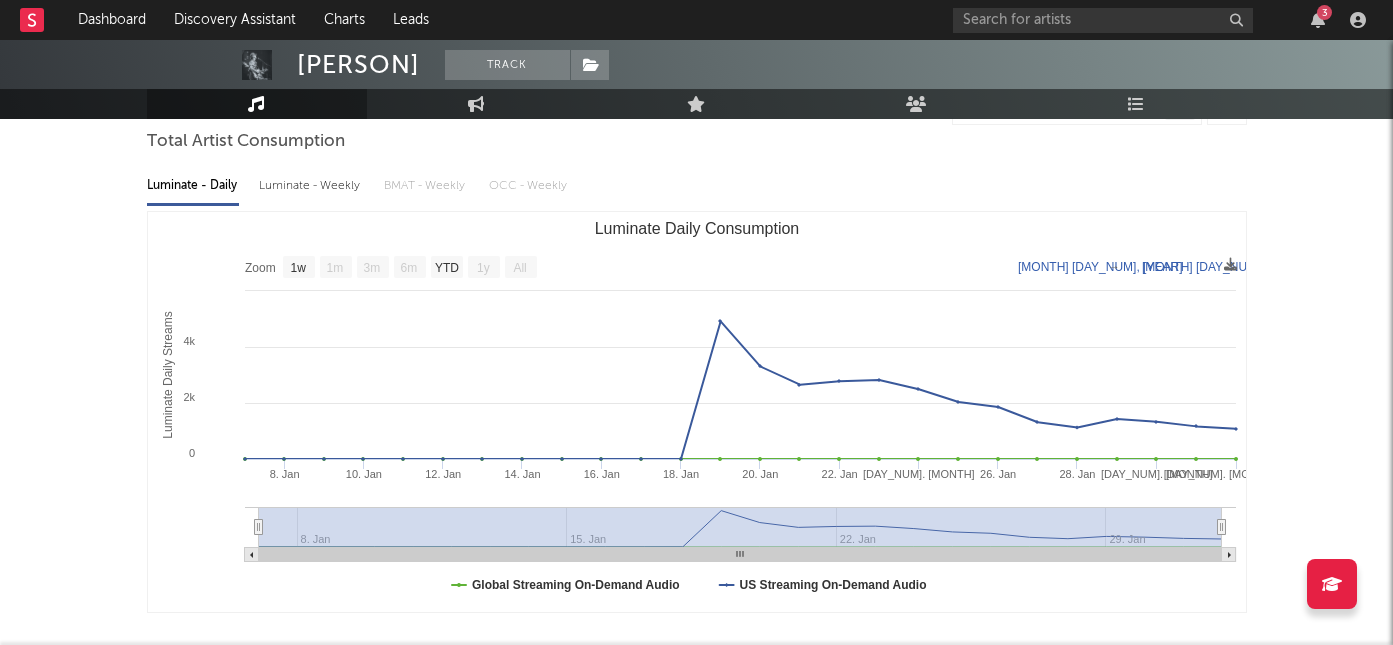 scroll, scrollTop: 0, scrollLeft: 0, axis: both 